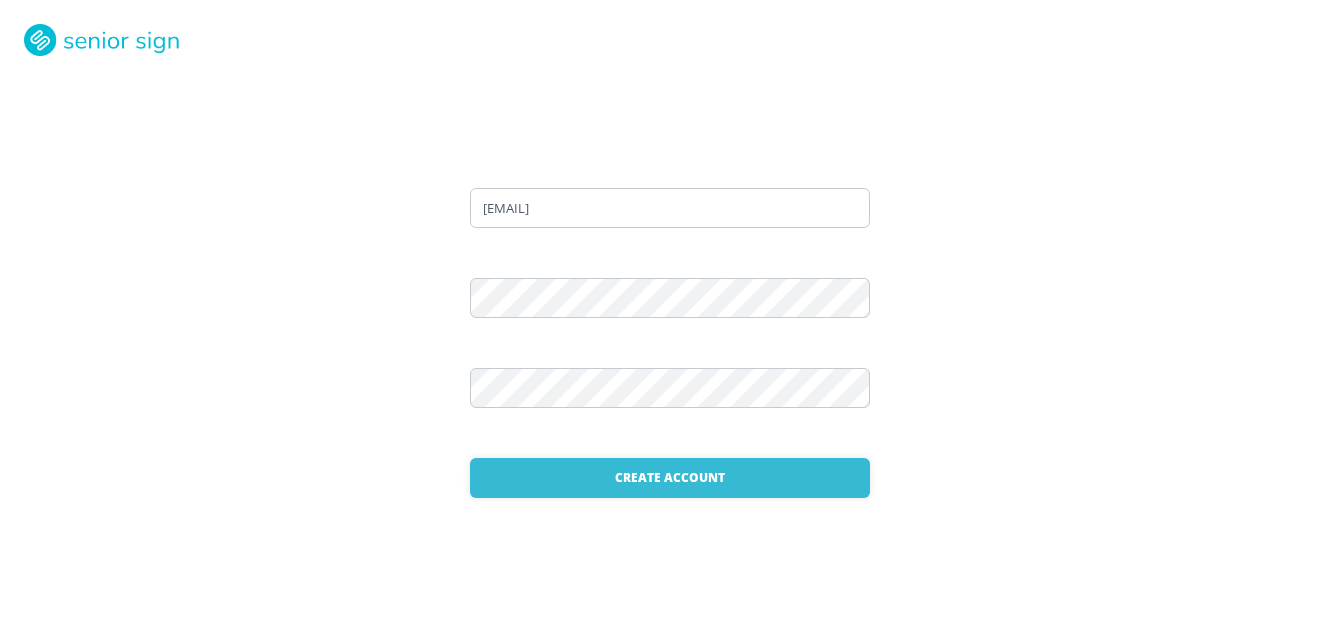 scroll, scrollTop: 0, scrollLeft: 0, axis: both 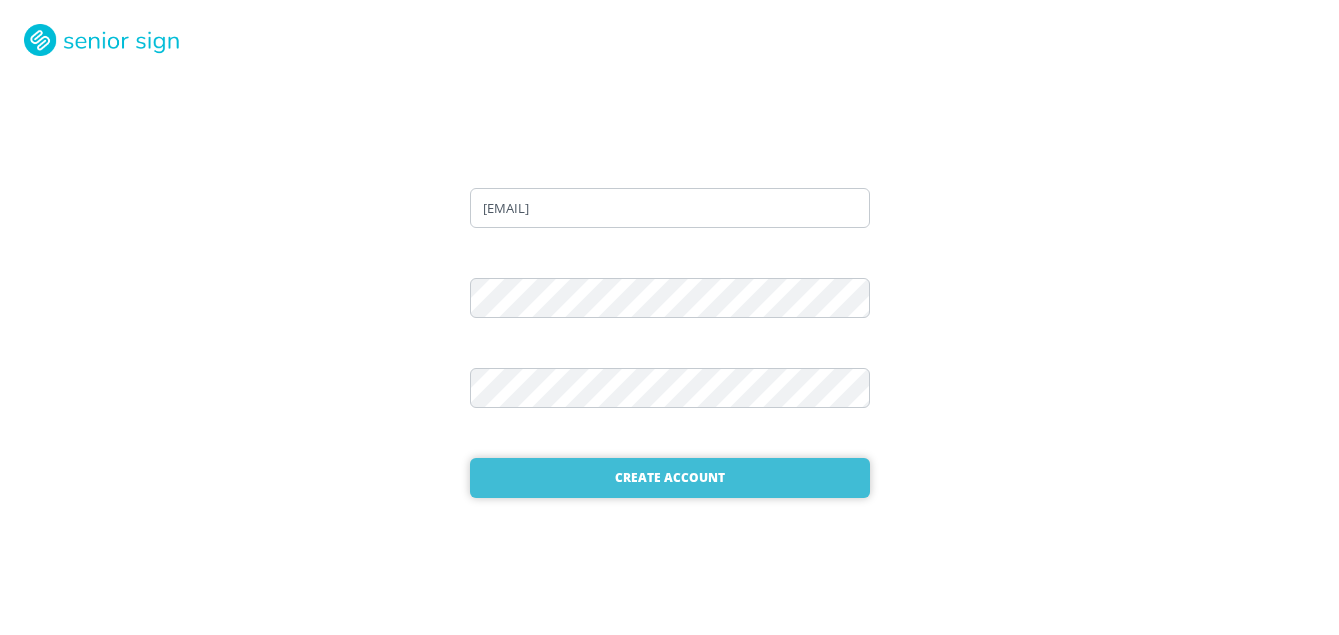 click on "Create Account" at bounding box center [670, 478] 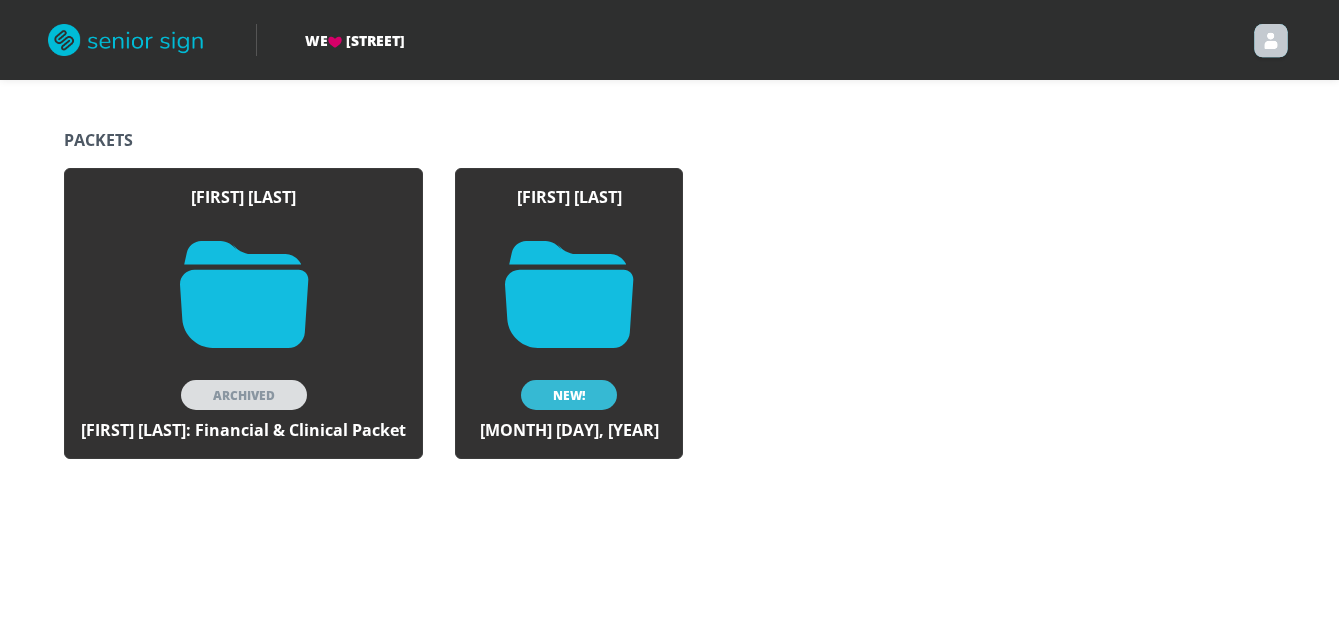 drag, startPoint x: 1050, startPoint y: 271, endPoint x: 576, endPoint y: 394, distance: 489.69888 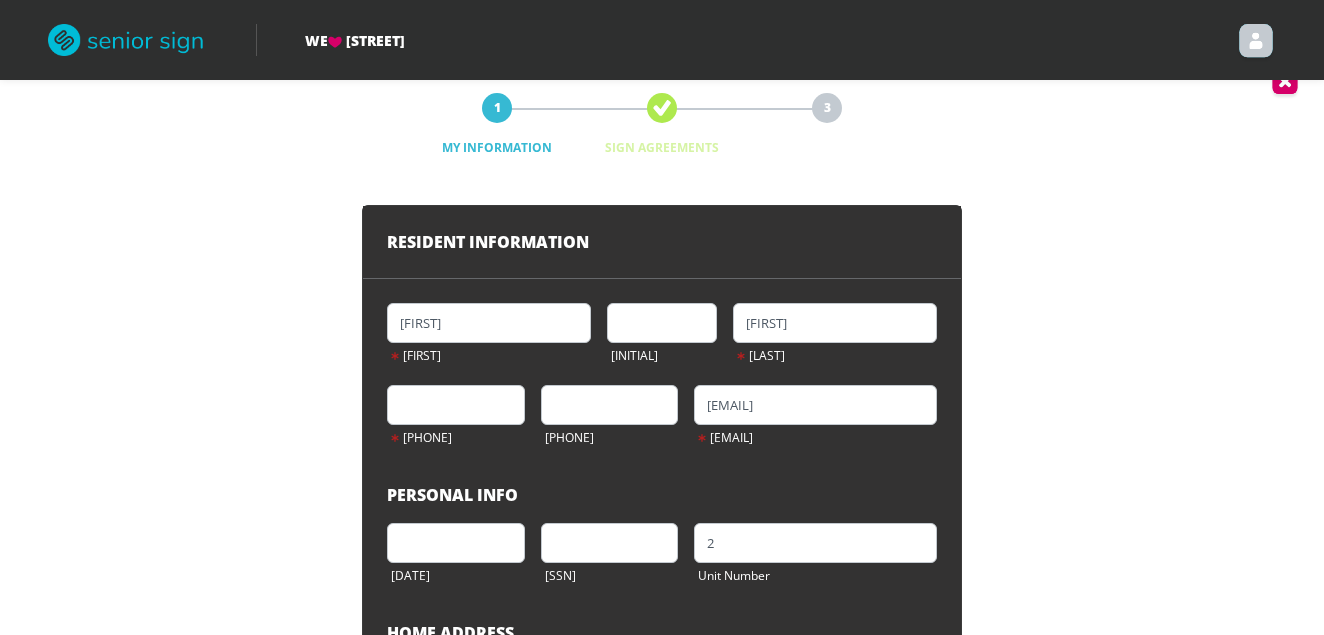 scroll, scrollTop: 0, scrollLeft: 0, axis: both 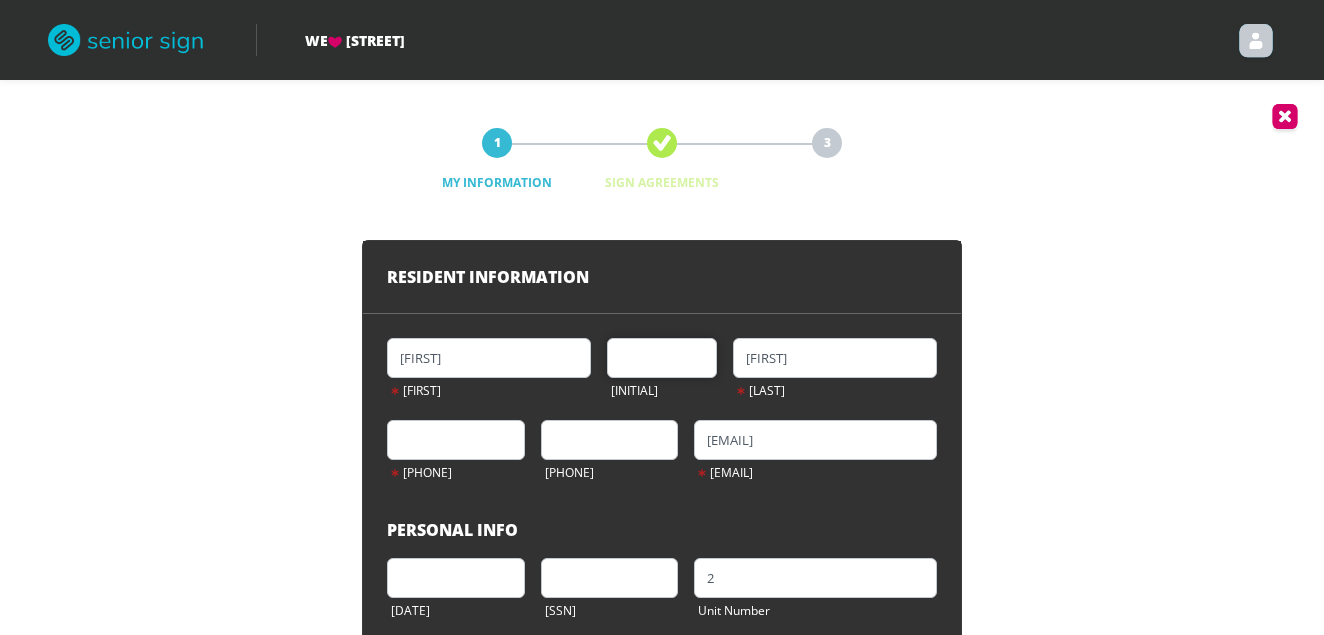 click at bounding box center [662, 358] 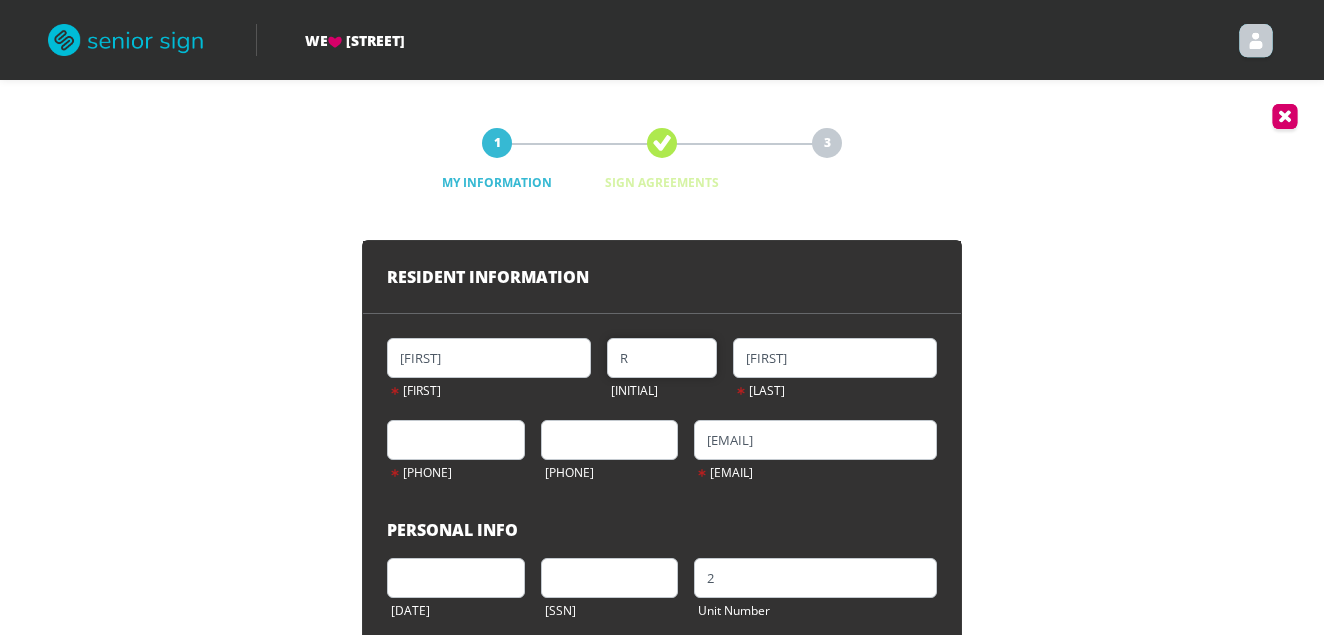 type on "R" 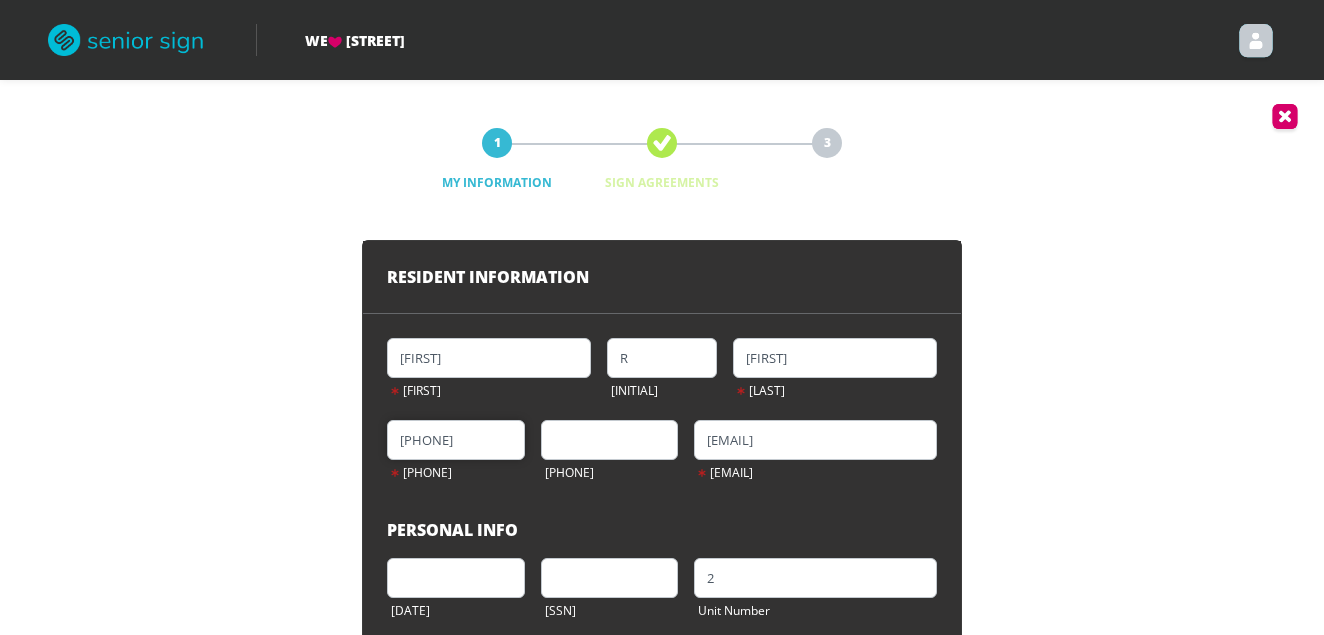 click on "(___) ___-____" at bounding box center [456, 440] 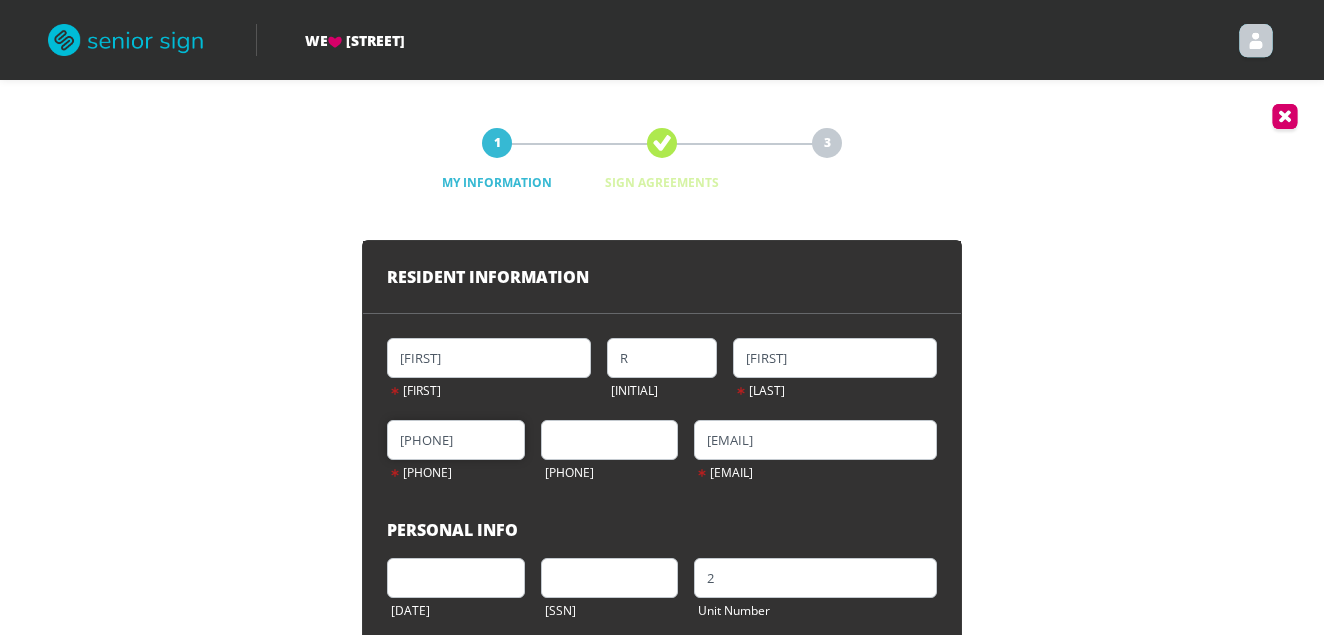 type on "[PHONE]" 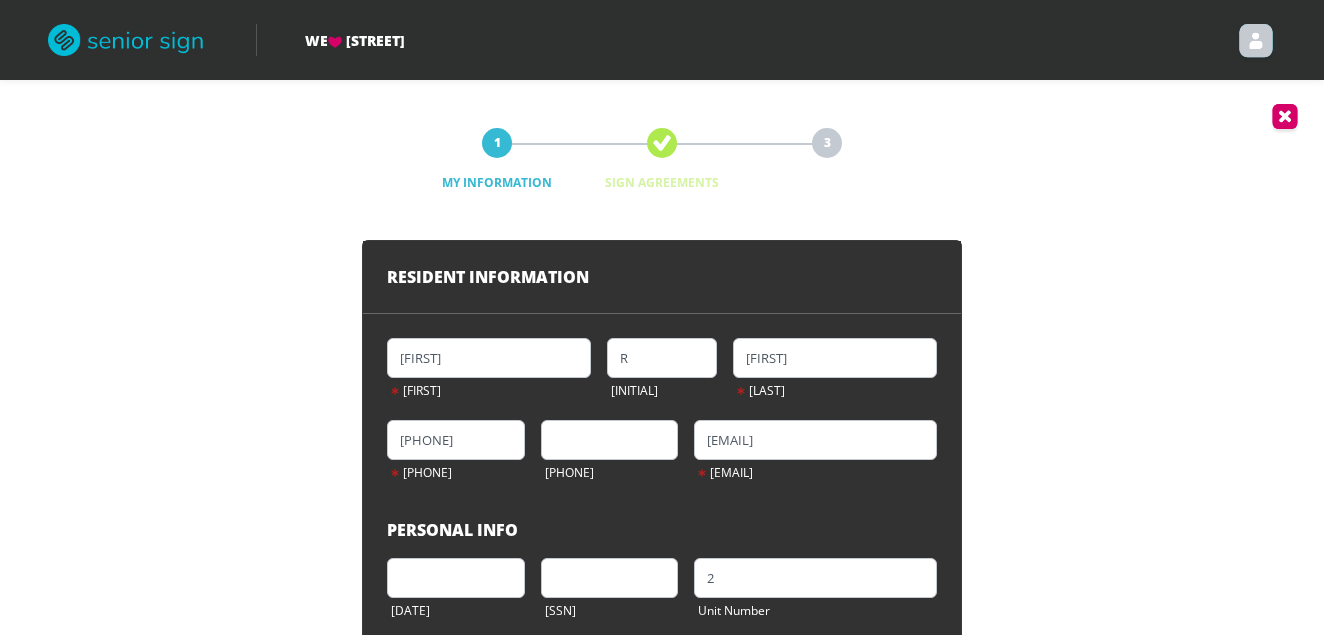 type on "[NUMBER] [STREET]" 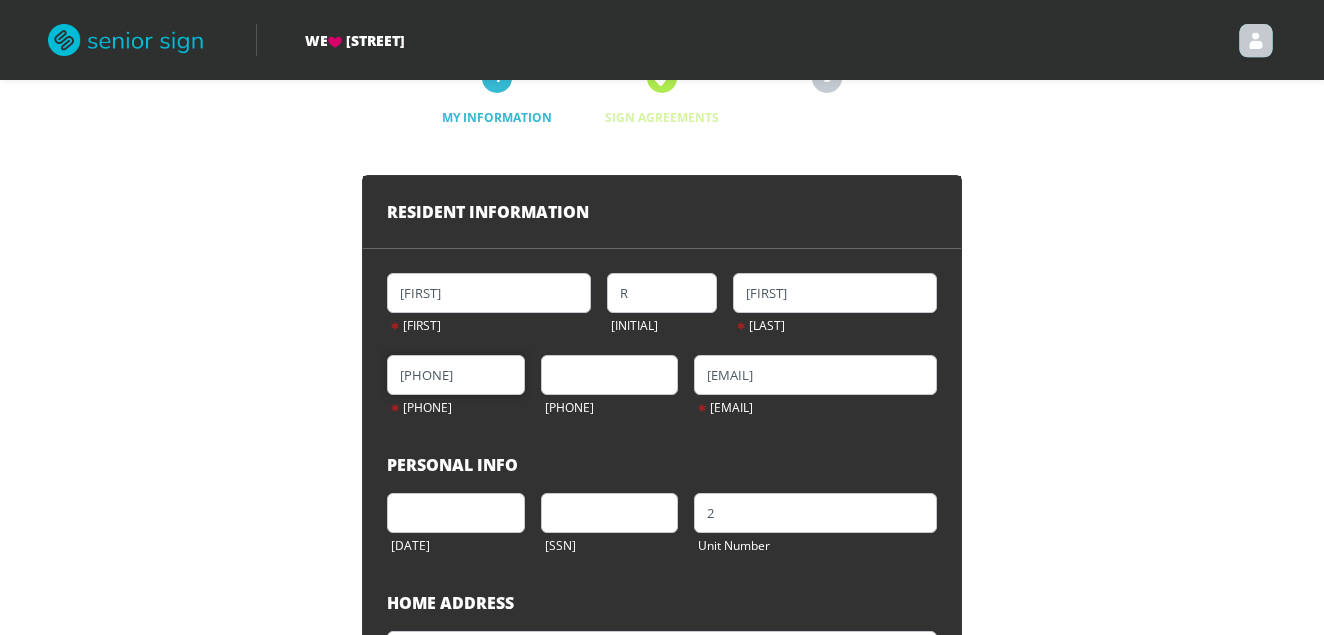 scroll, scrollTop: 100, scrollLeft: 0, axis: vertical 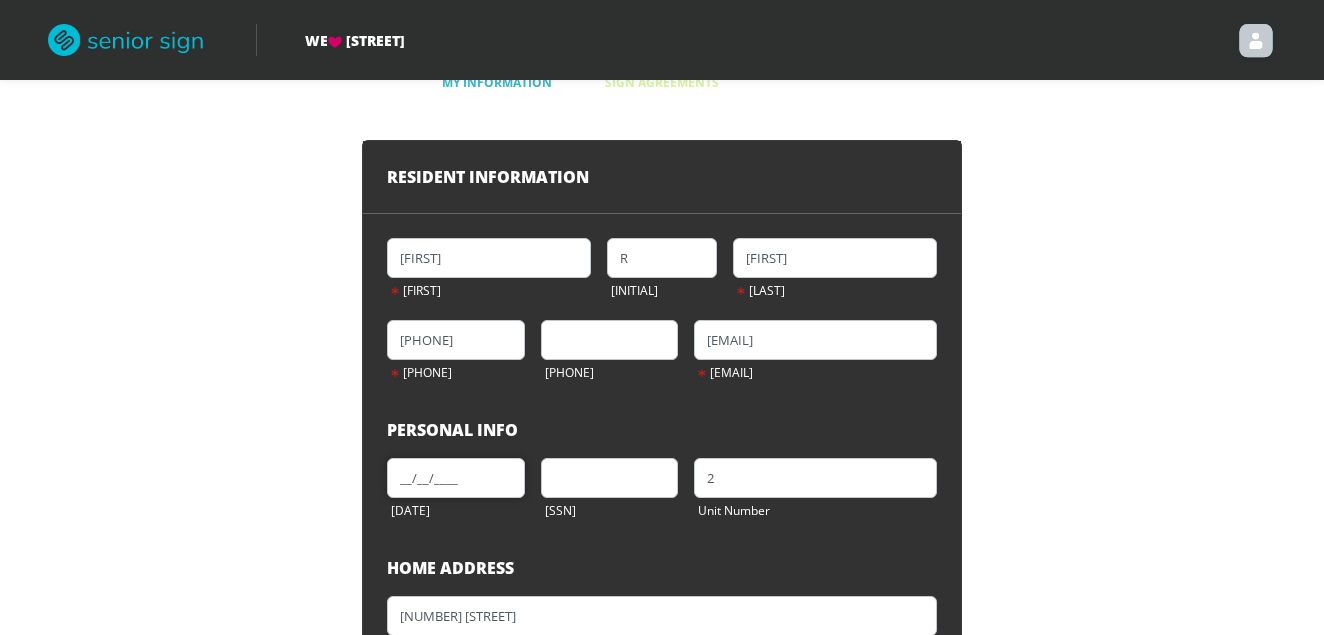 click on "__/__/____" at bounding box center (456, 478) 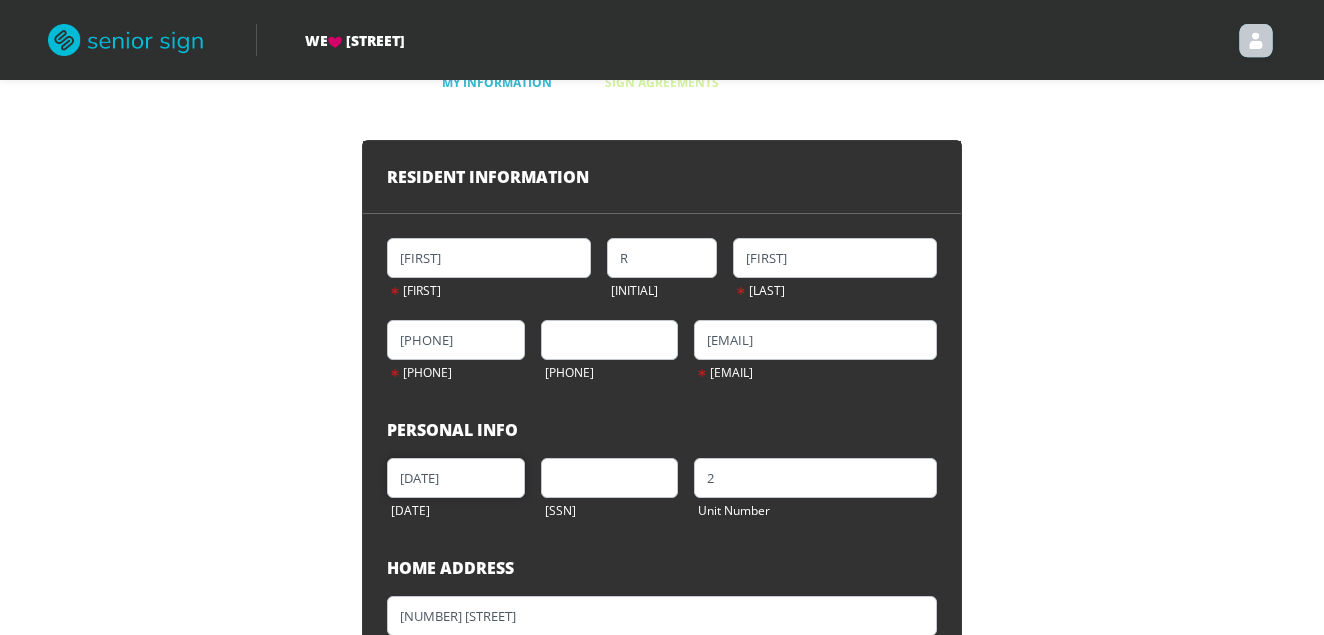 type on "02/24/28__" 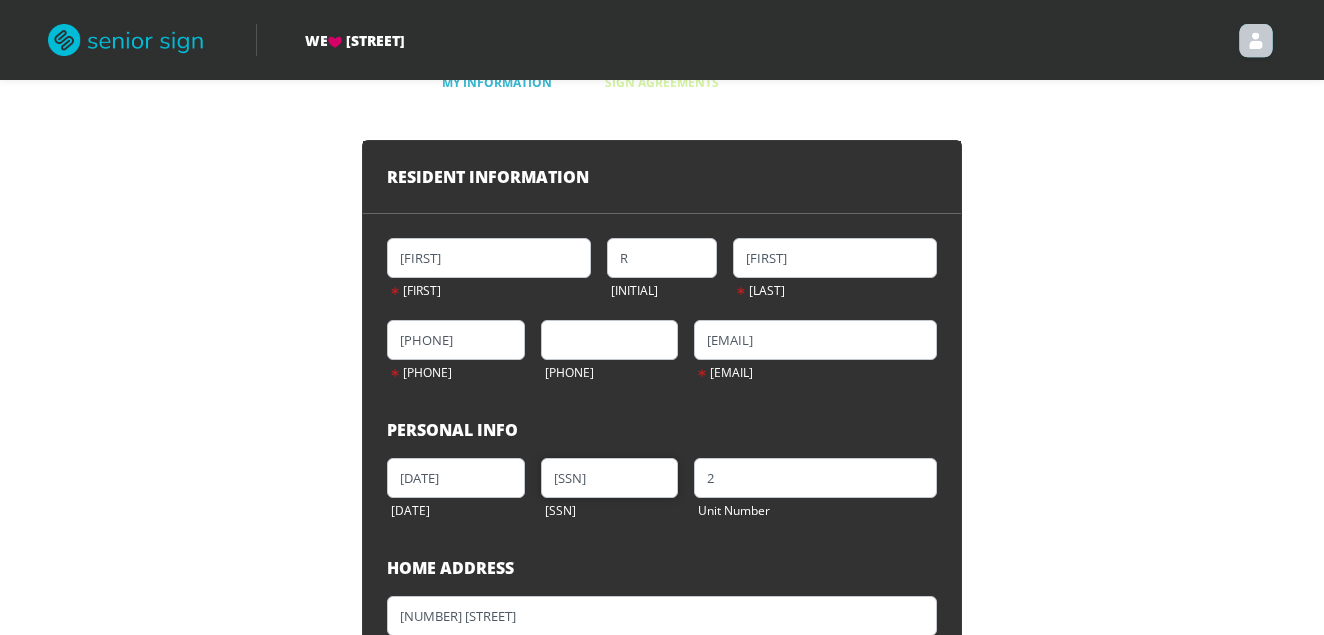 click on "___-__-____" at bounding box center (610, 478) 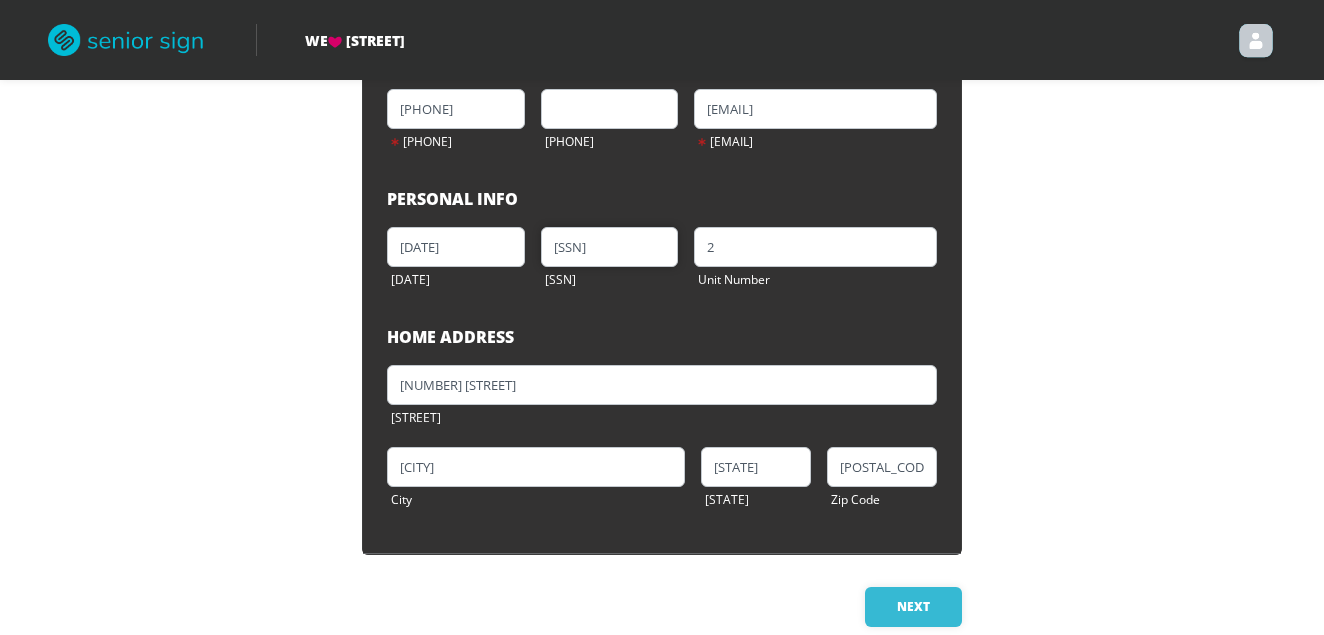 scroll, scrollTop: 370, scrollLeft: 0, axis: vertical 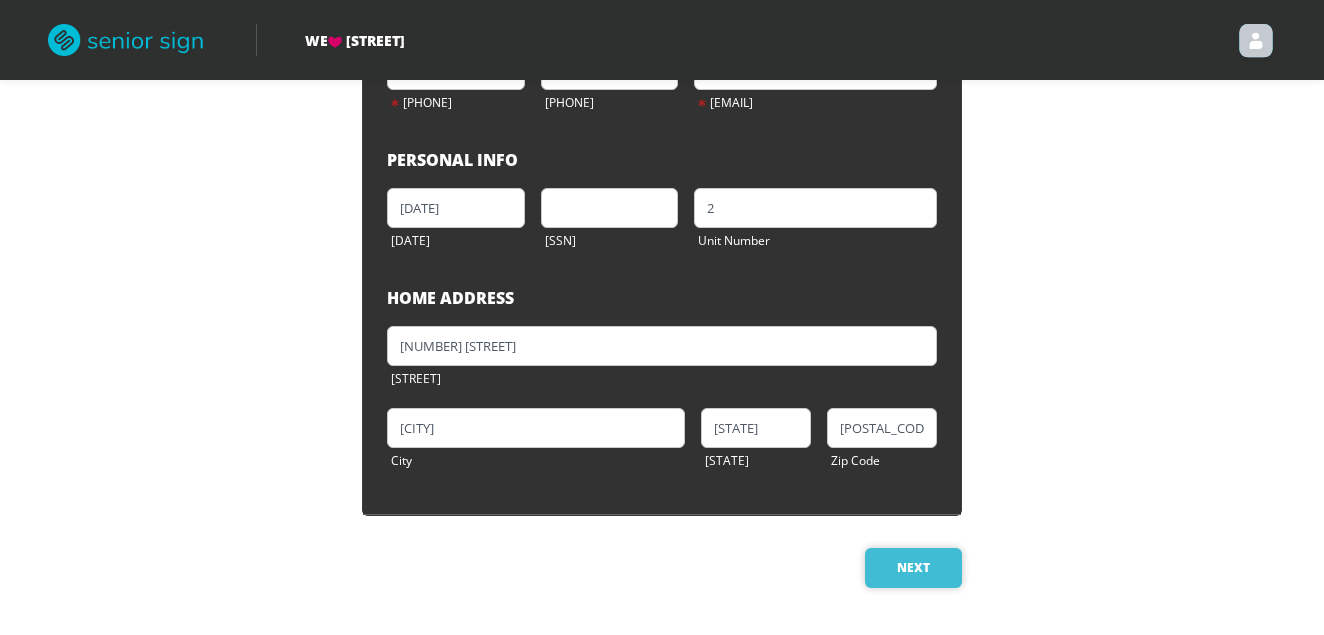 click on "Next" at bounding box center (913, 568) 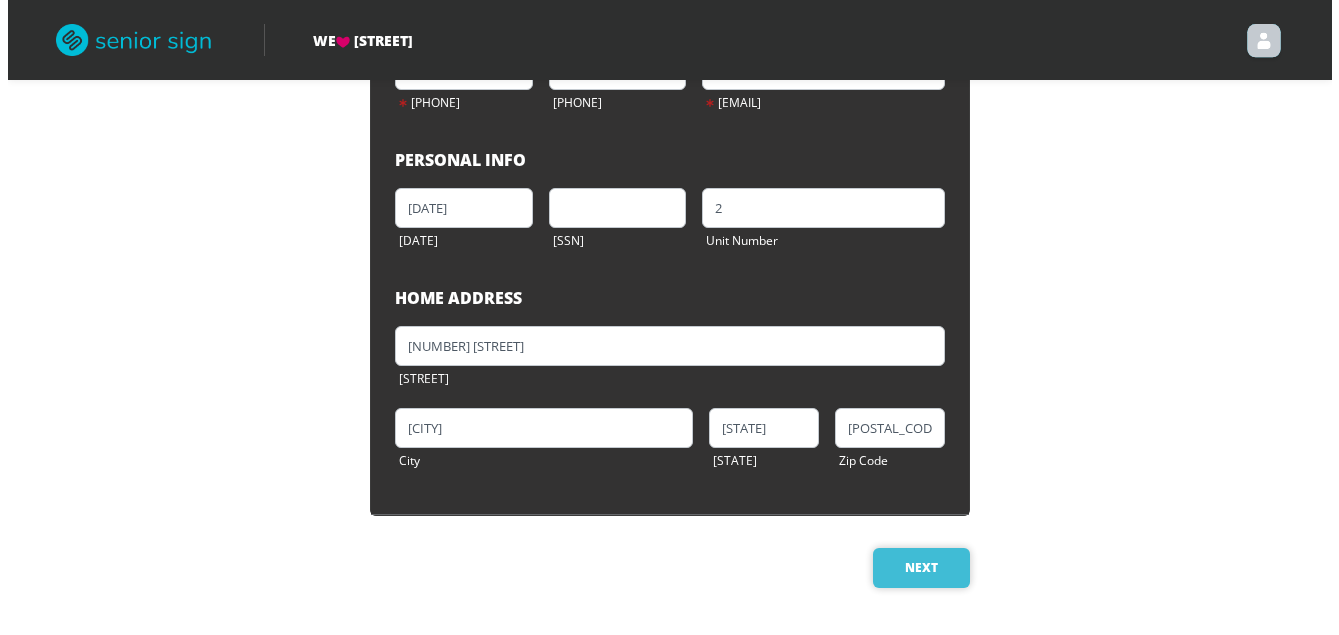 scroll, scrollTop: 0, scrollLeft: 0, axis: both 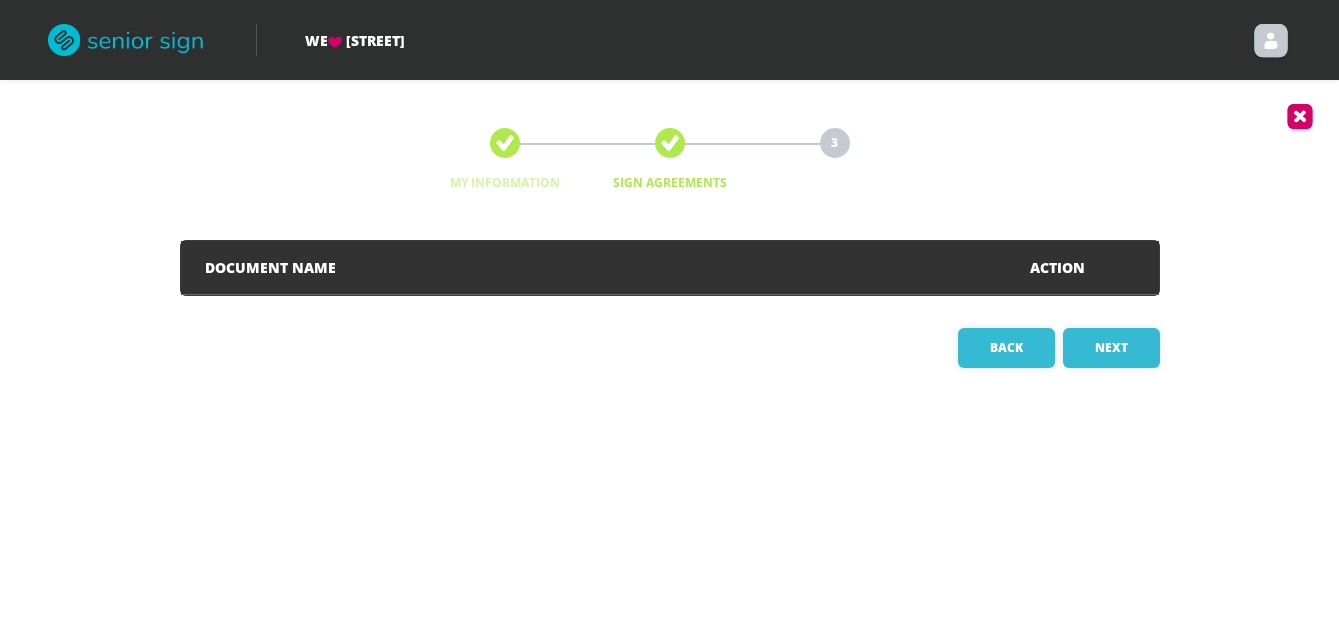 click on "Document Name" at bounding box center [270, 267] 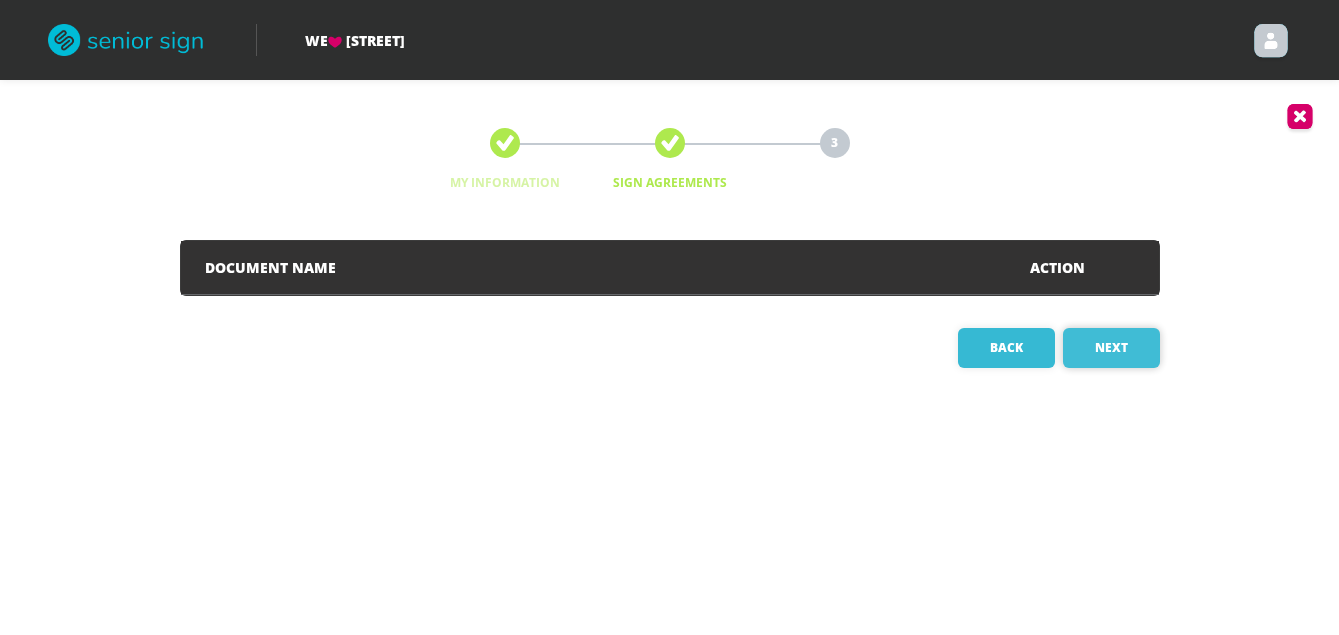 click on "Next" at bounding box center (1111, 348) 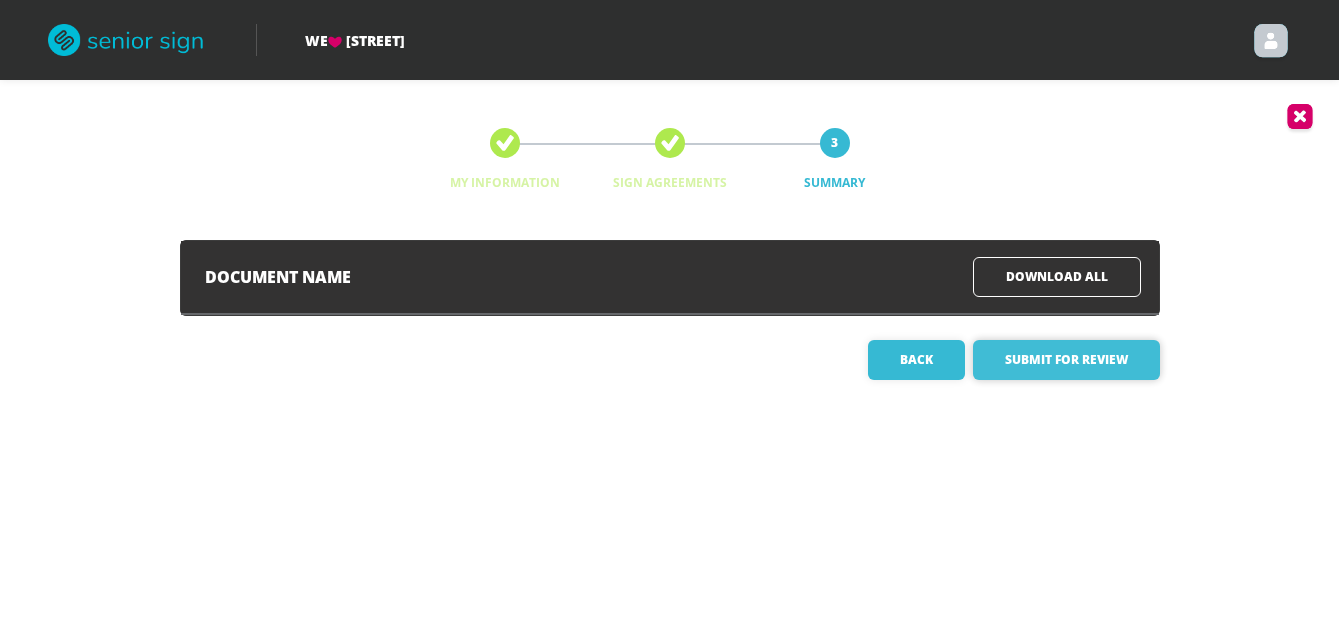 click on "Submit for Review" at bounding box center (1066, 360) 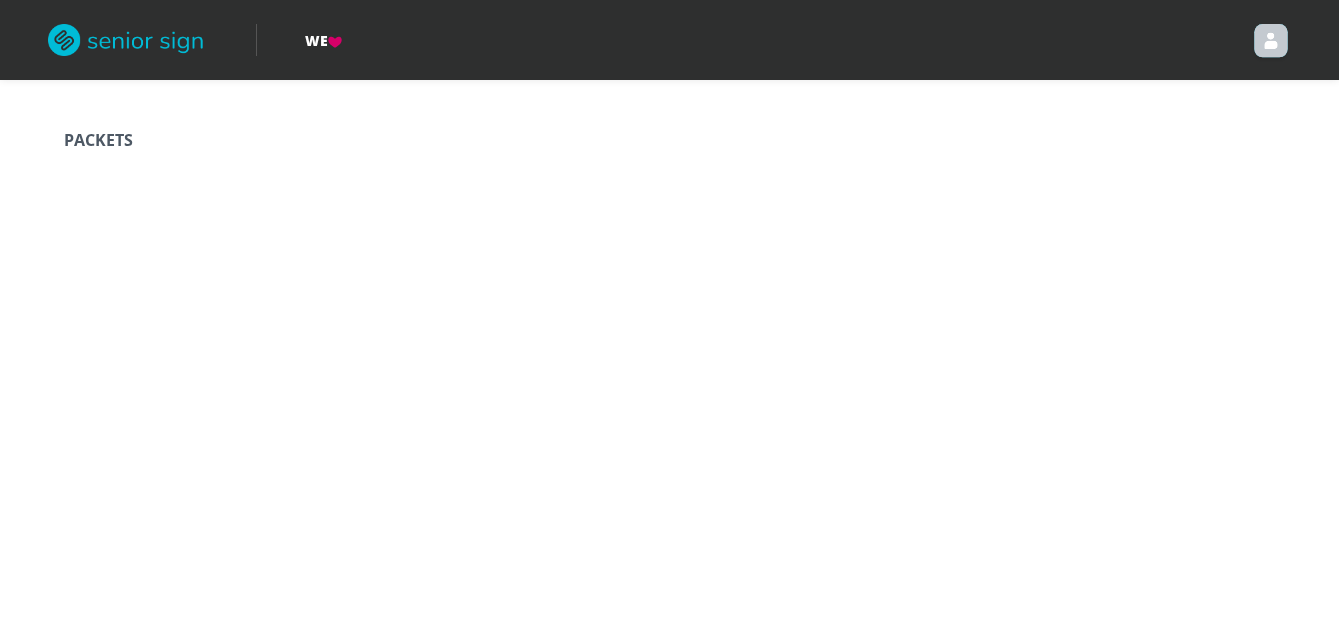 scroll, scrollTop: 0, scrollLeft: 0, axis: both 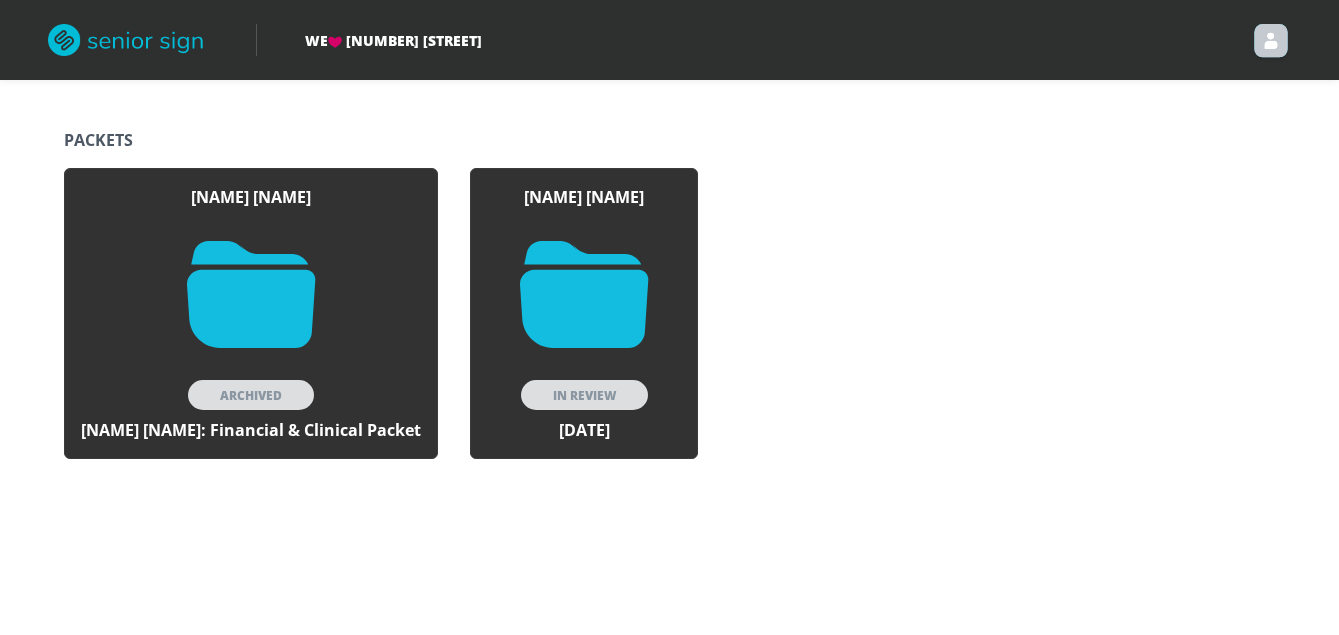 click on "In Review" at bounding box center [584, 395] 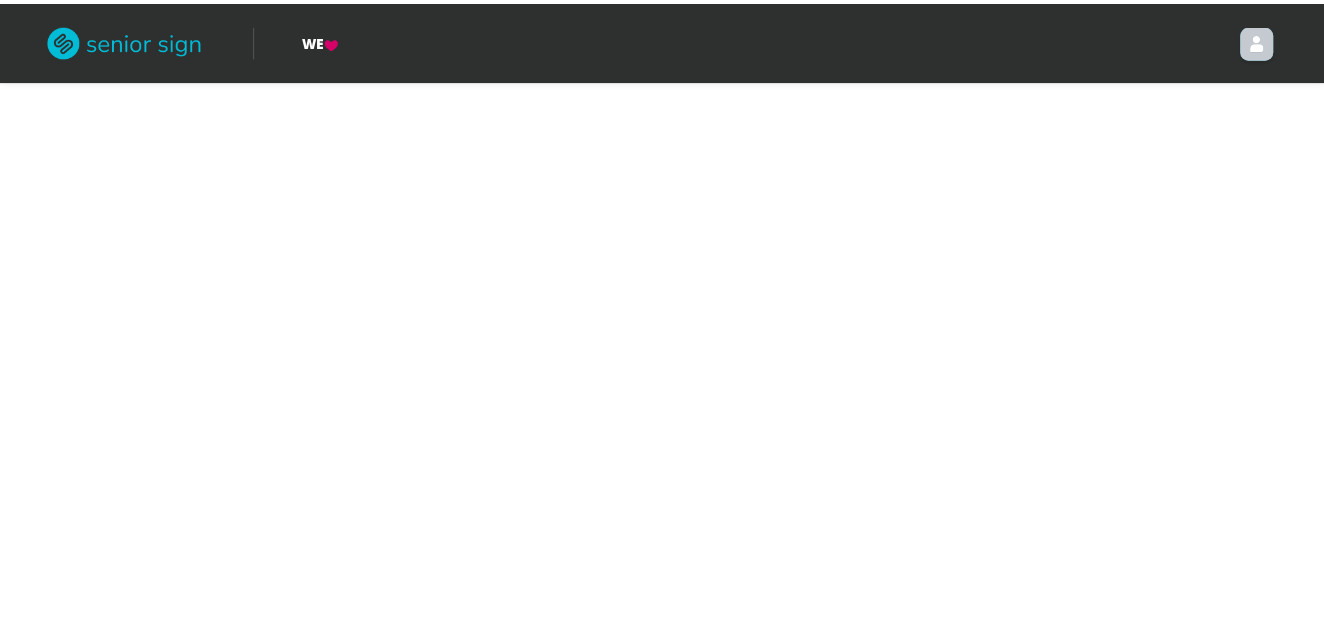 scroll, scrollTop: 0, scrollLeft: 0, axis: both 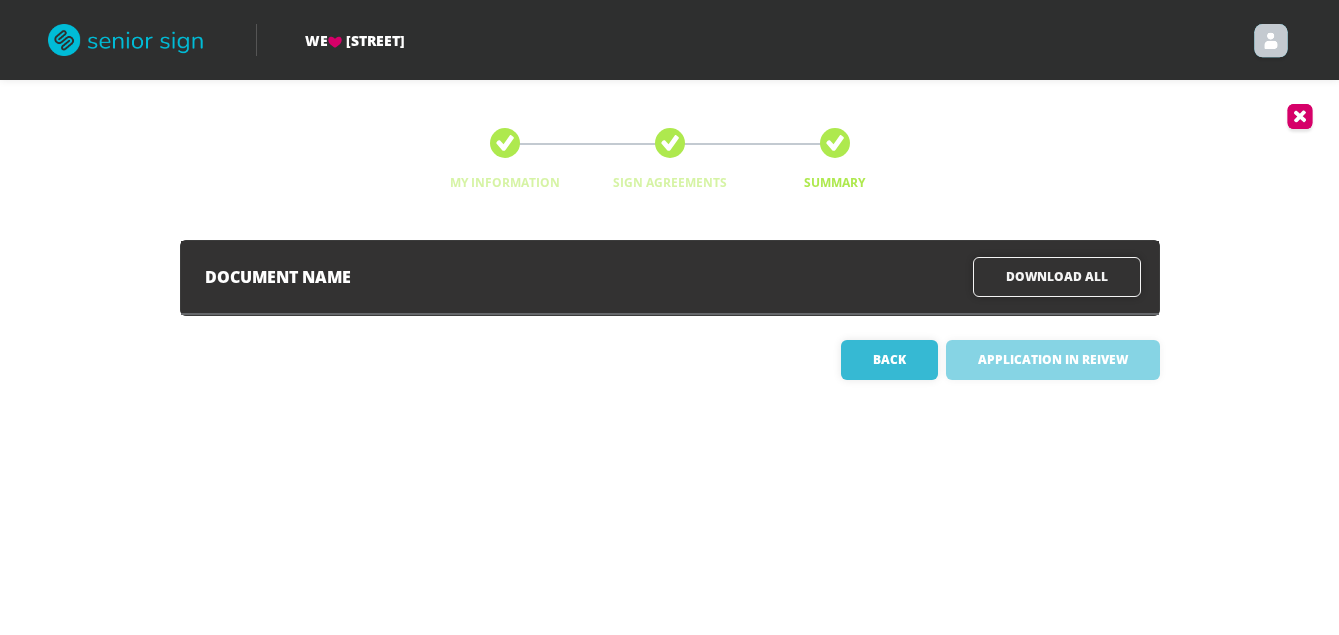 click on "Download All" at bounding box center [1057, 277] 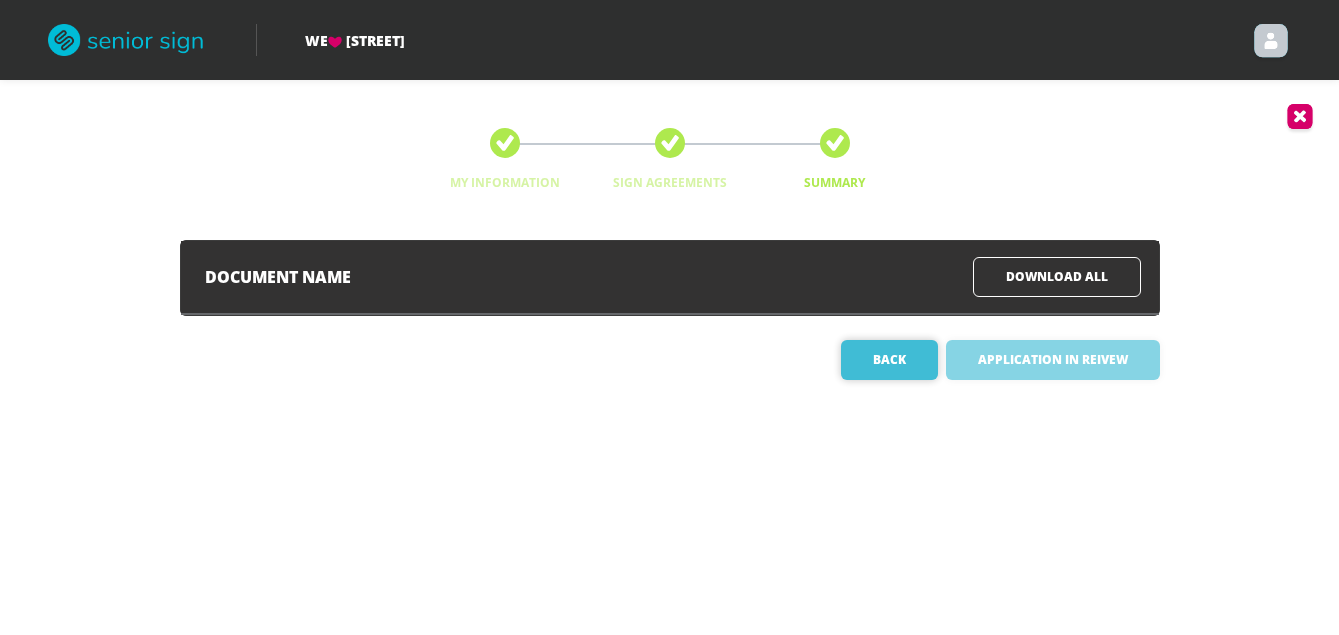 click on "Back" at bounding box center [889, 360] 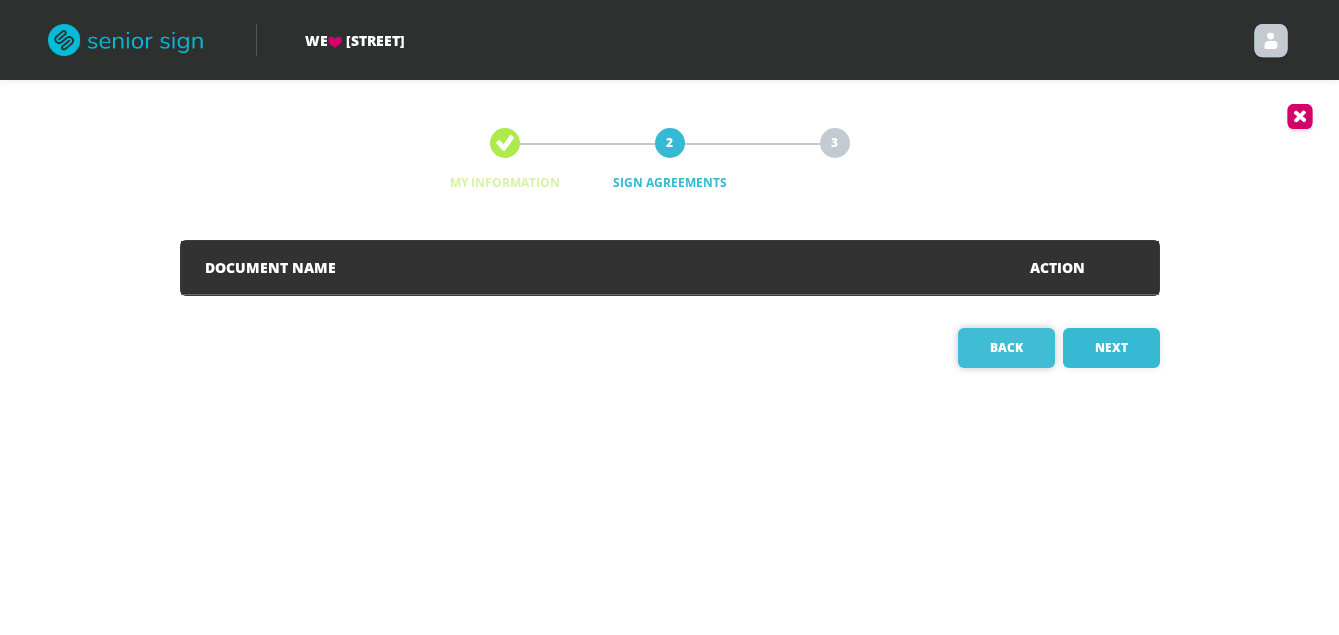 click on "Back" at bounding box center [1006, 348] 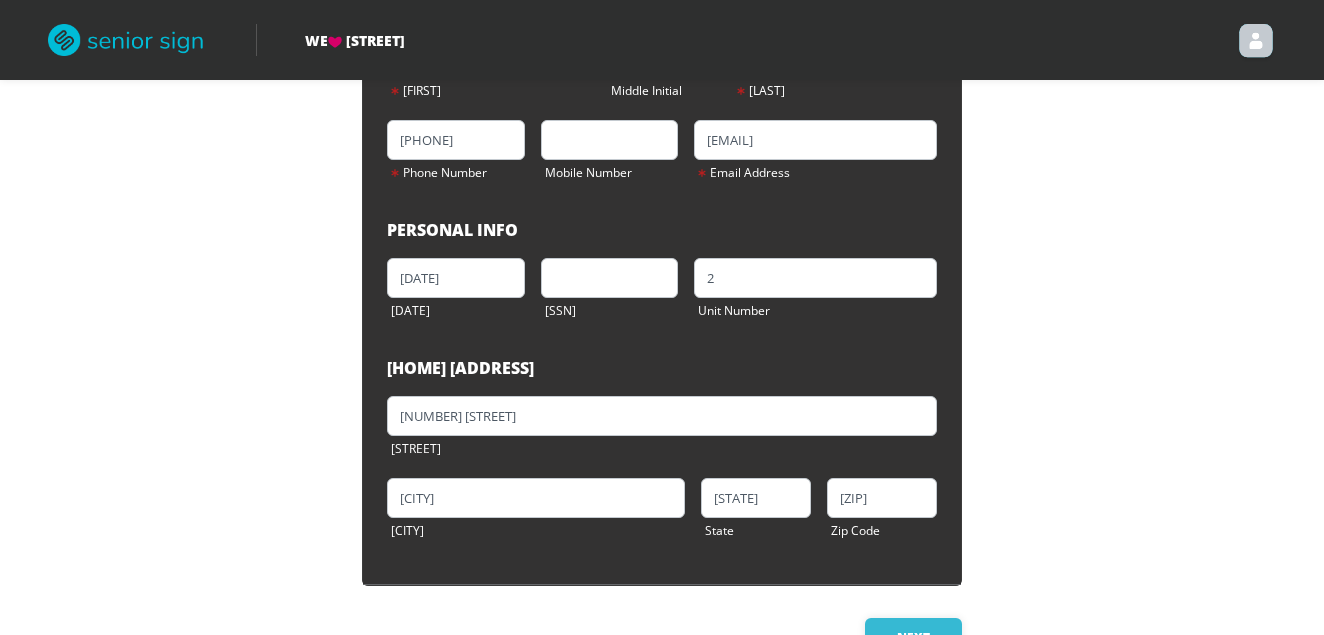scroll, scrollTop: 0, scrollLeft: 0, axis: both 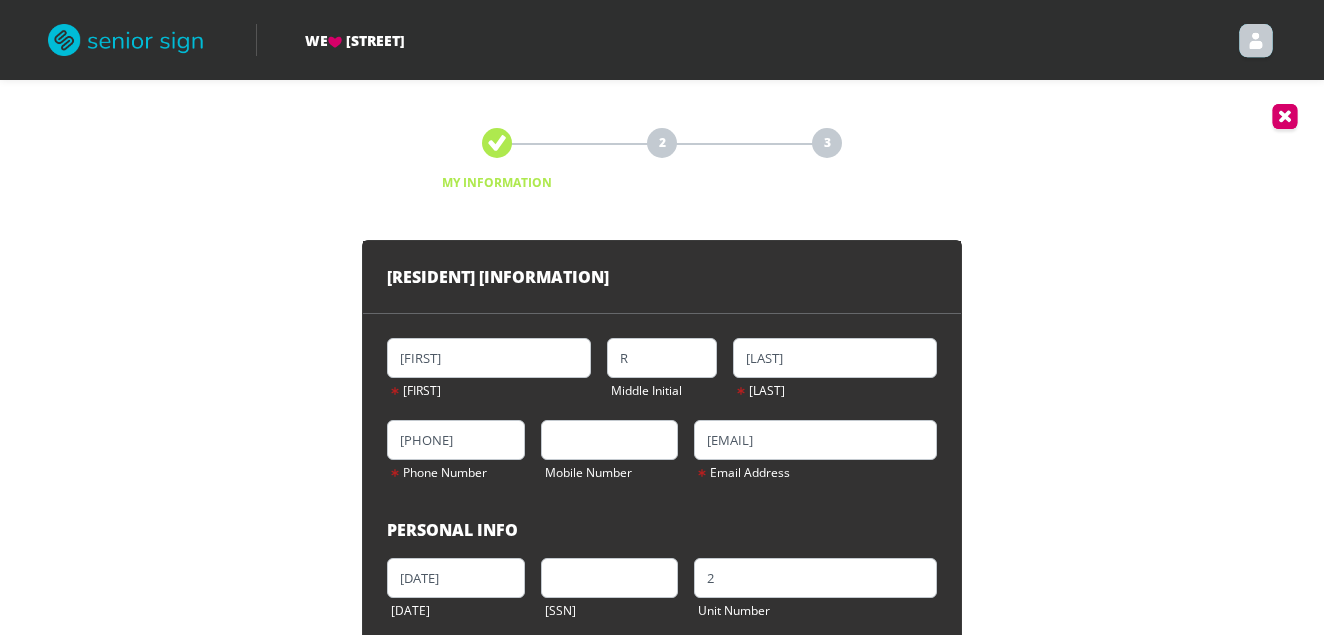 click on "2" at bounding box center [662, 143] 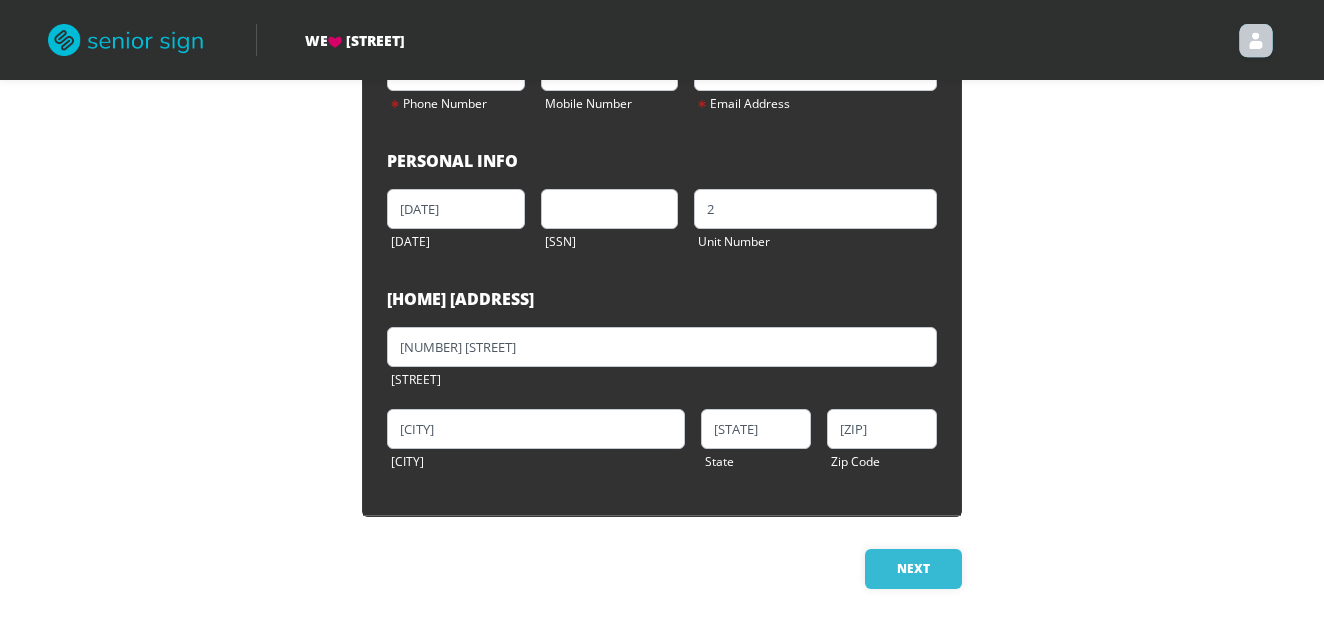 scroll, scrollTop: 370, scrollLeft: 0, axis: vertical 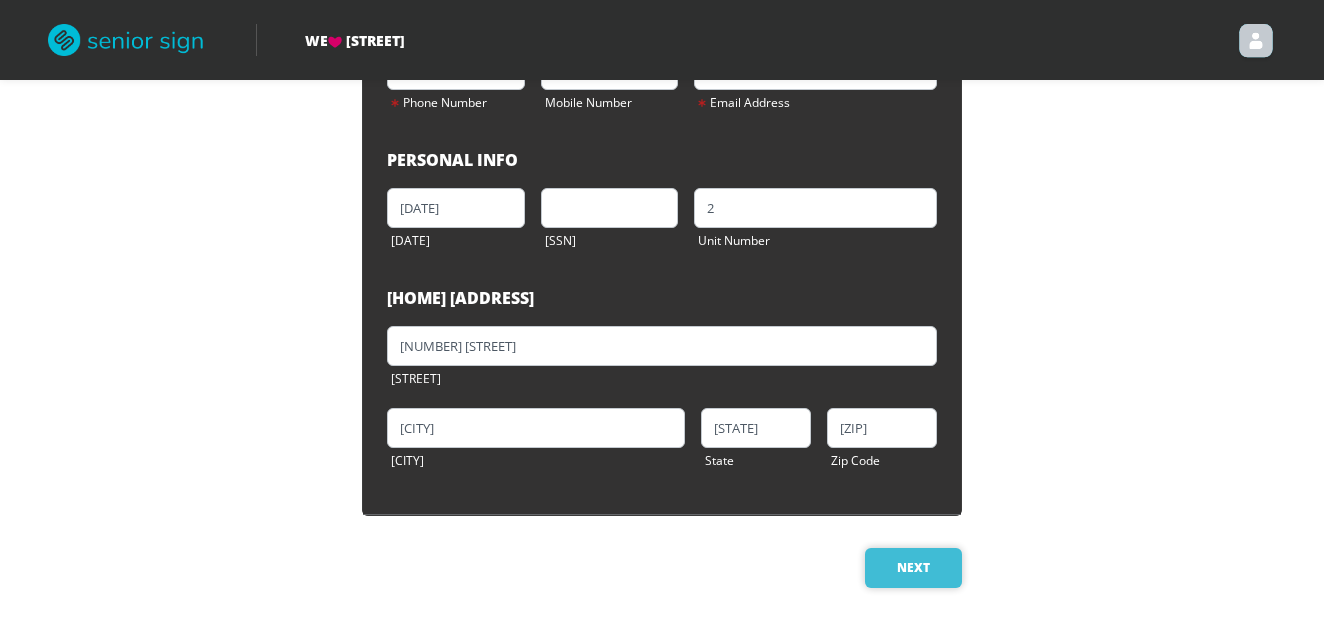 click on "Next" at bounding box center [913, 568] 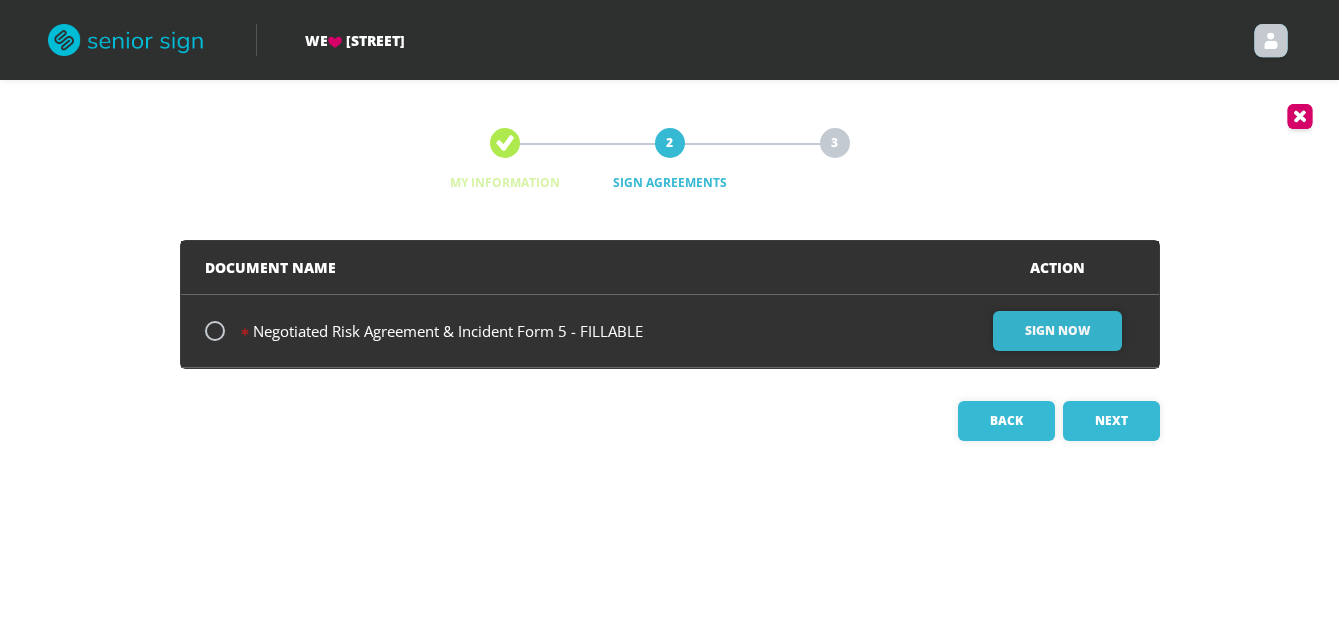 click on "Sign Now" at bounding box center [1057, 331] 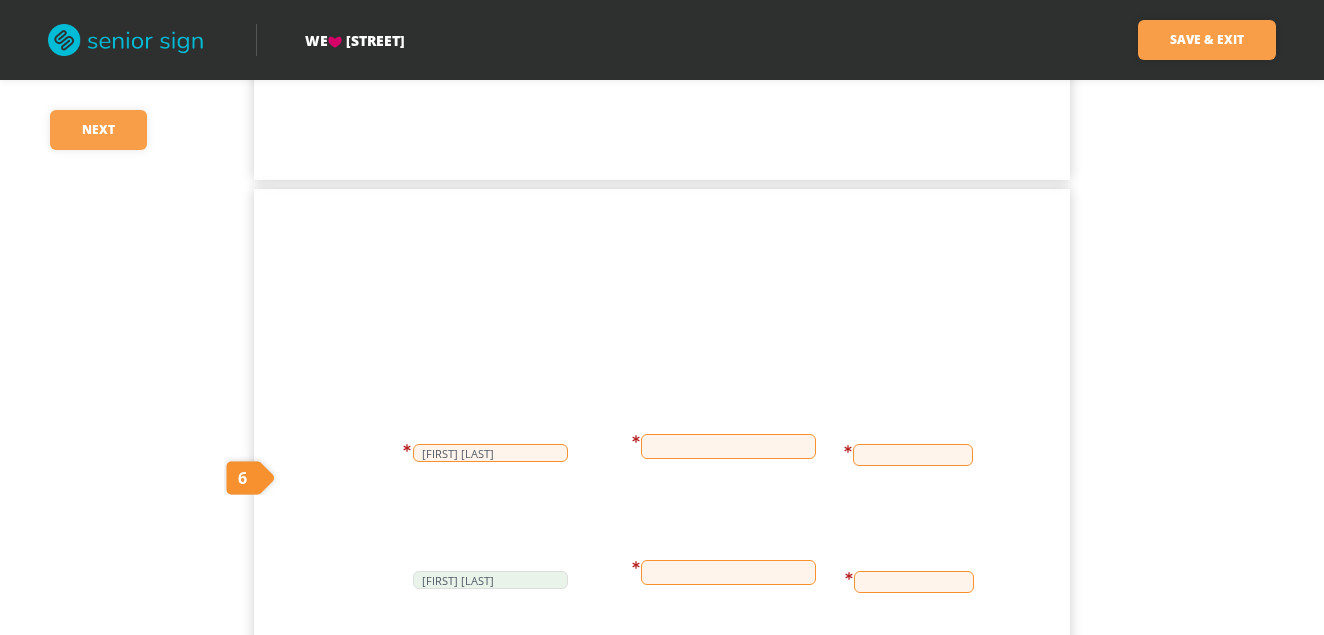 scroll, scrollTop: 1100, scrollLeft: 0, axis: vertical 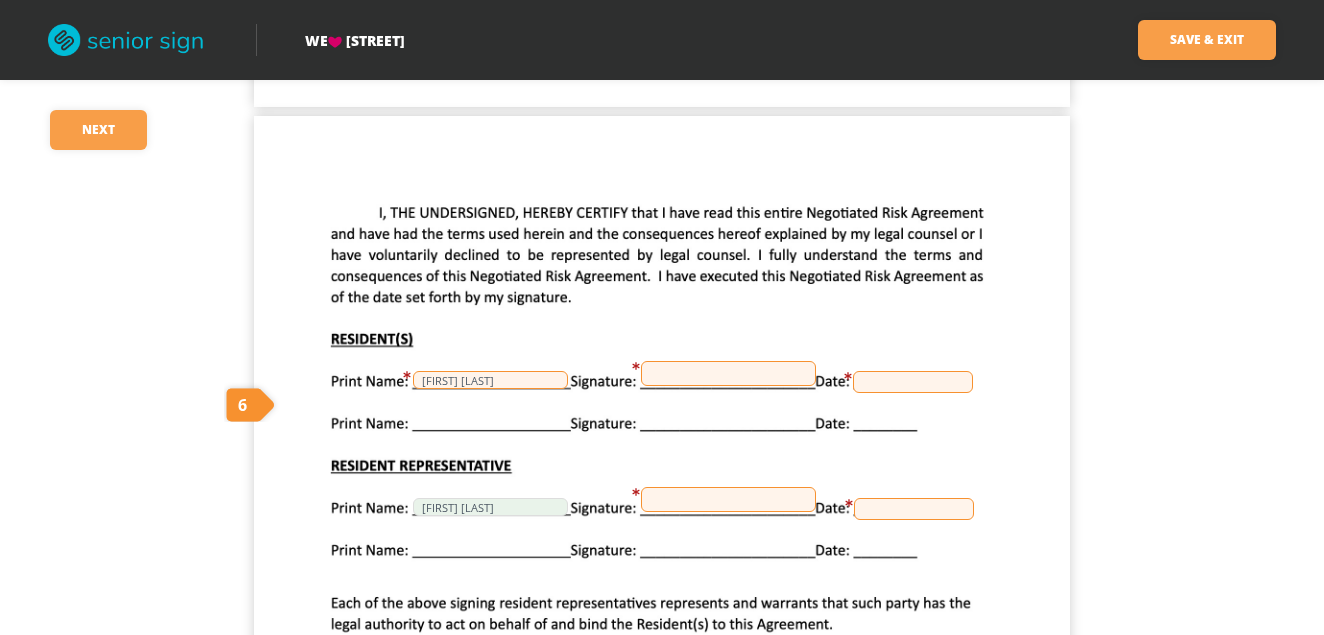 click at bounding box center (728, 499) 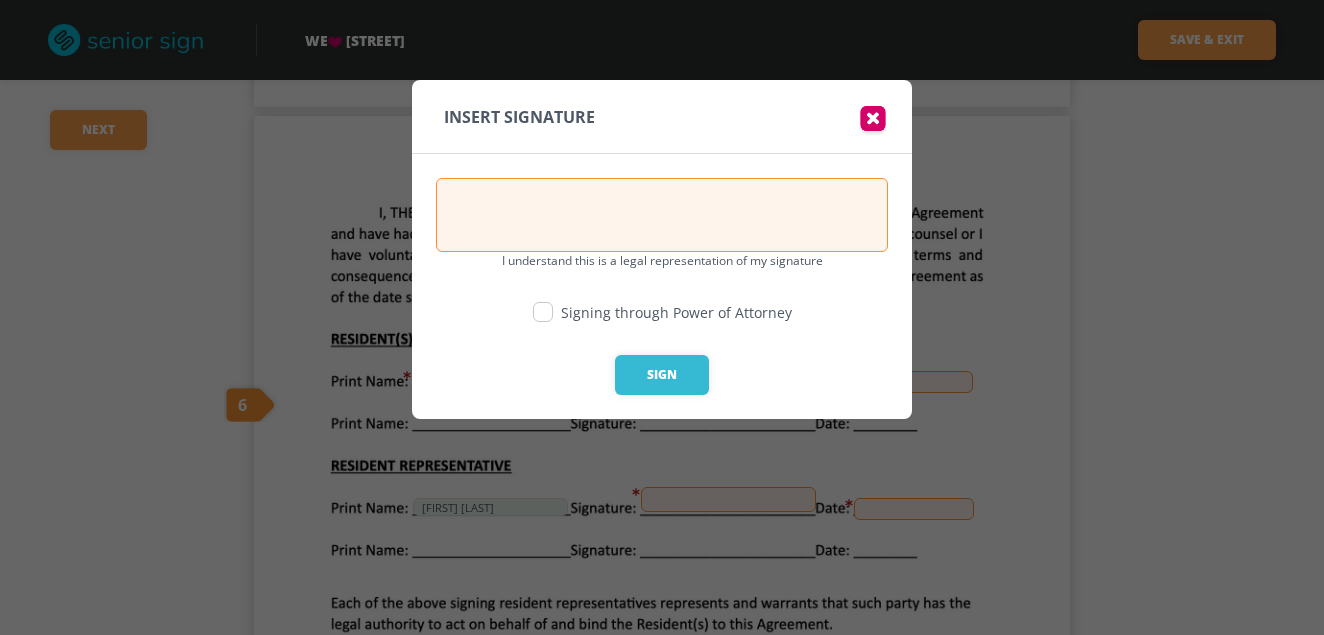 drag, startPoint x: 538, startPoint y: 311, endPoint x: 567, endPoint y: 302, distance: 30.364452 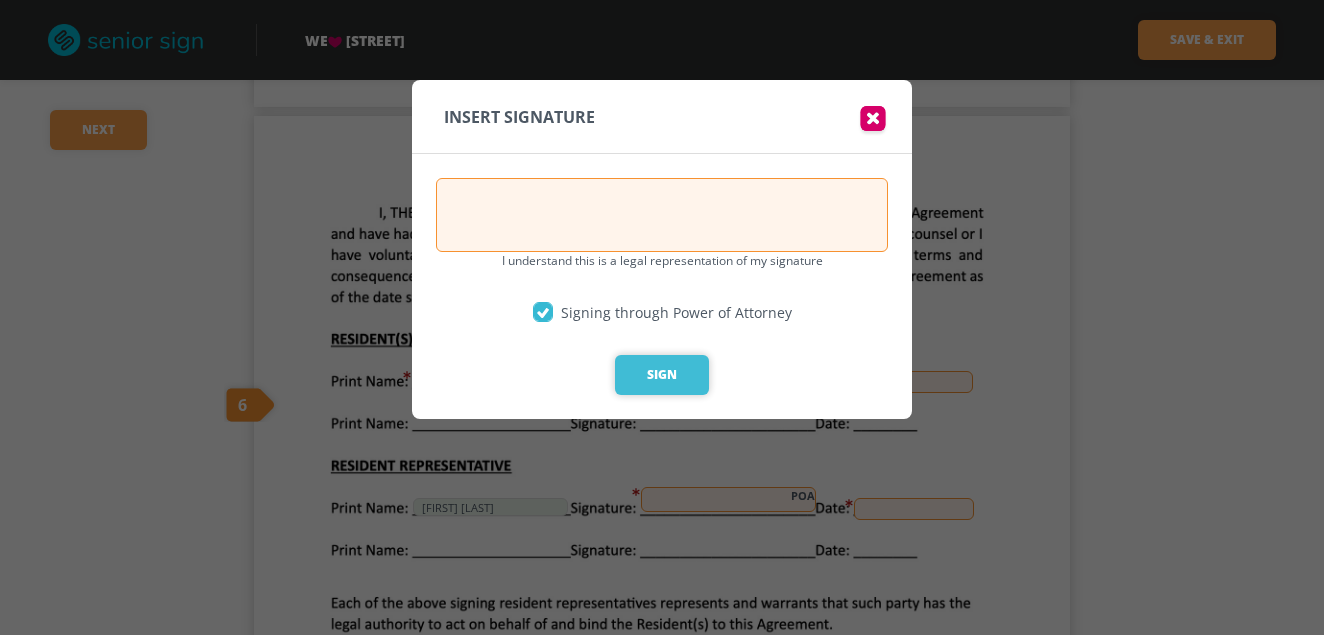 click on "Sign" at bounding box center [662, 375] 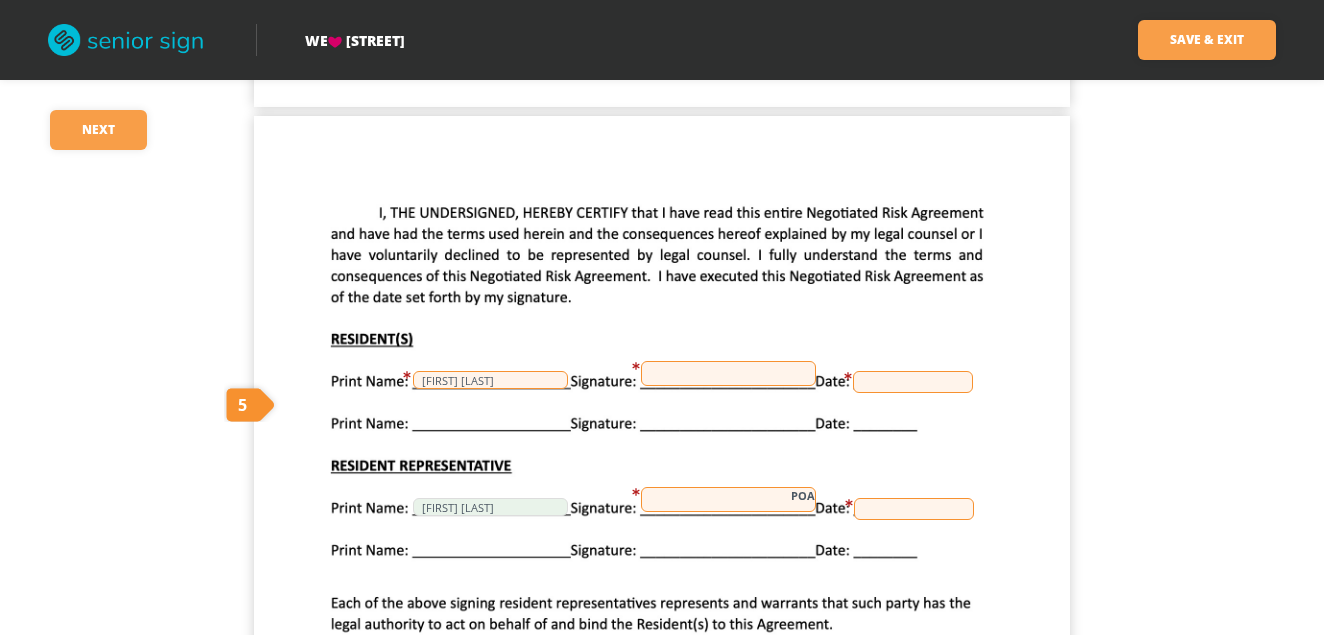click on "POA" at bounding box center [728, 499] 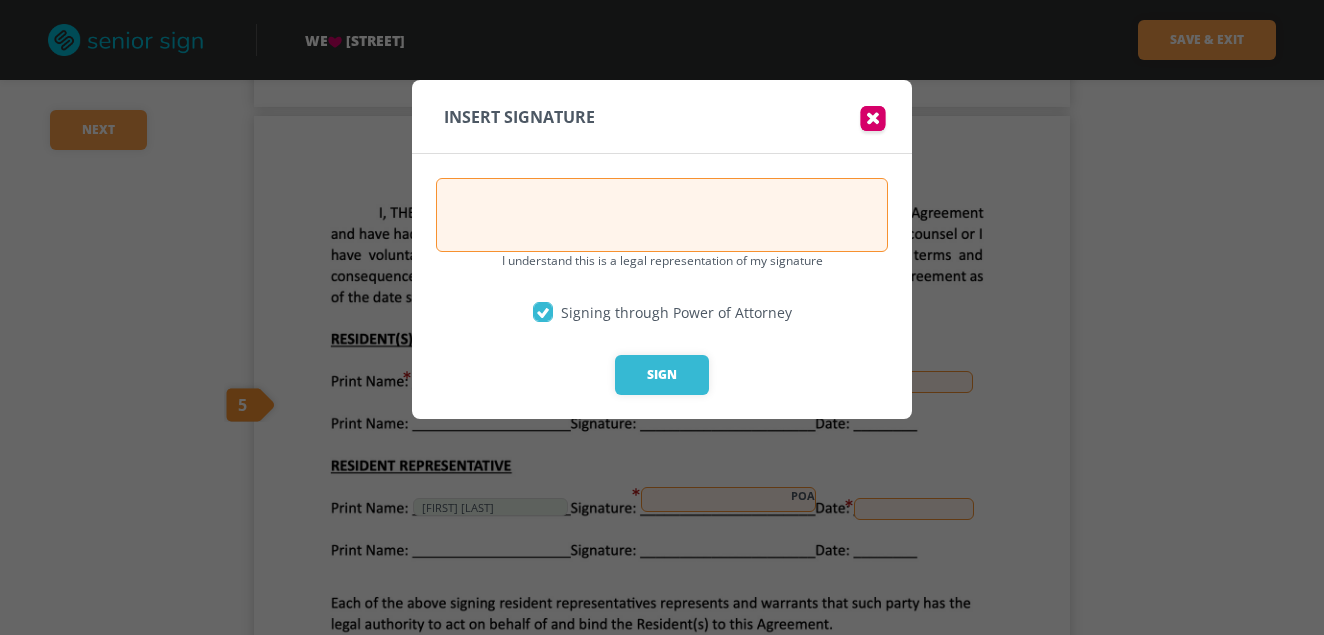 drag, startPoint x: 485, startPoint y: 227, endPoint x: 648, endPoint y: 197, distance: 165.73775 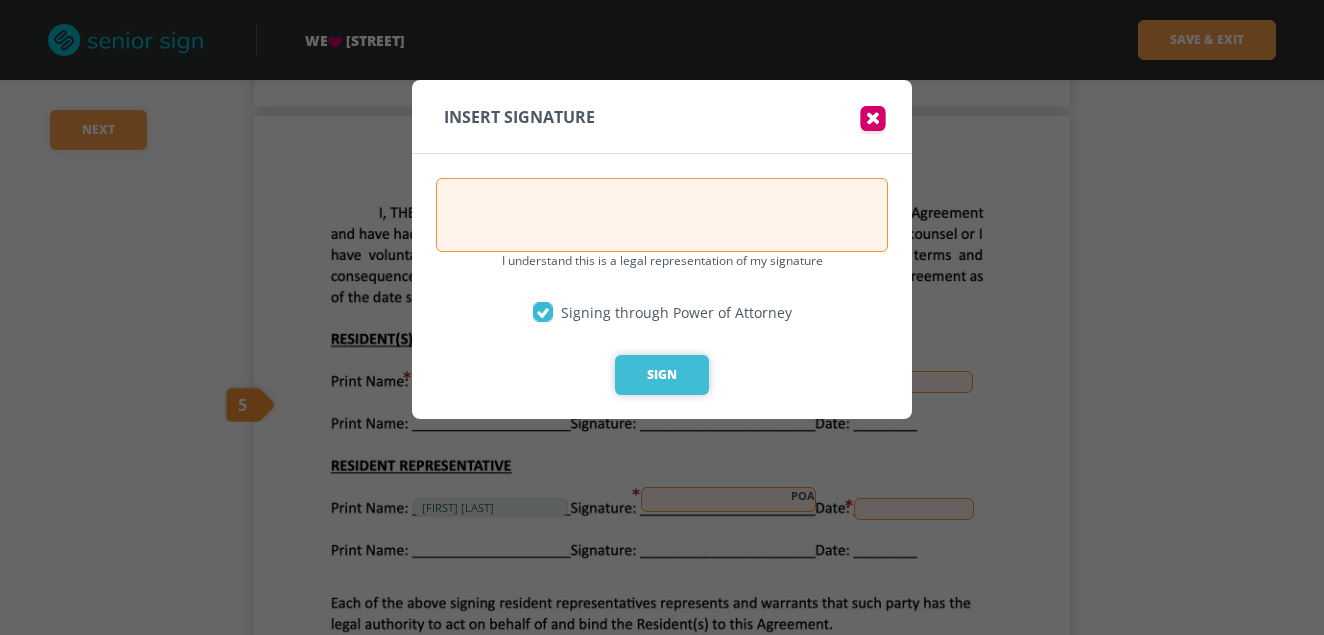 click on "Sign" at bounding box center [662, 375] 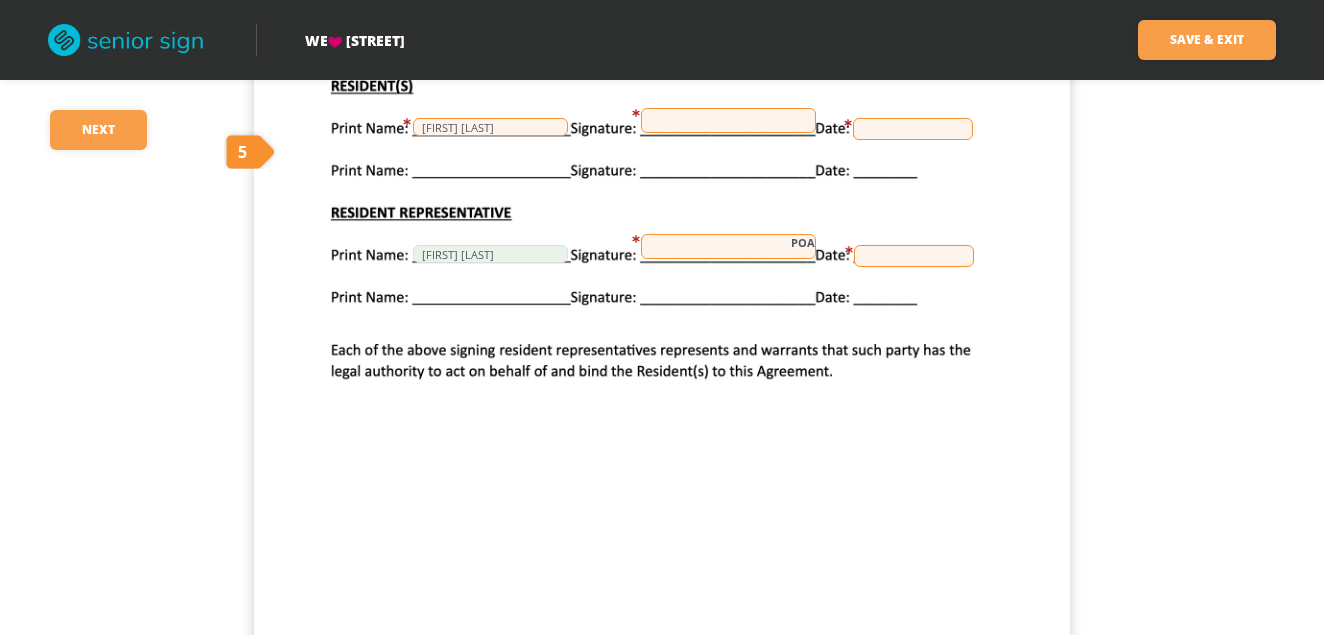 scroll, scrollTop: 1200, scrollLeft: 0, axis: vertical 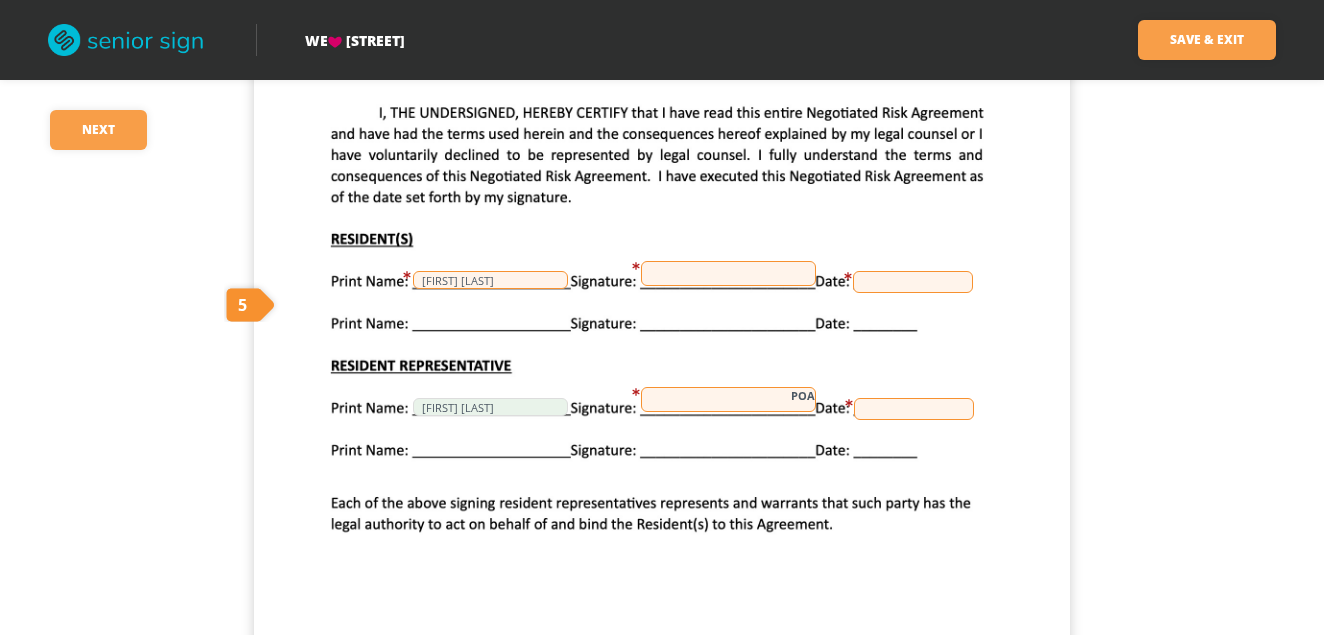 click at bounding box center [728, 273] 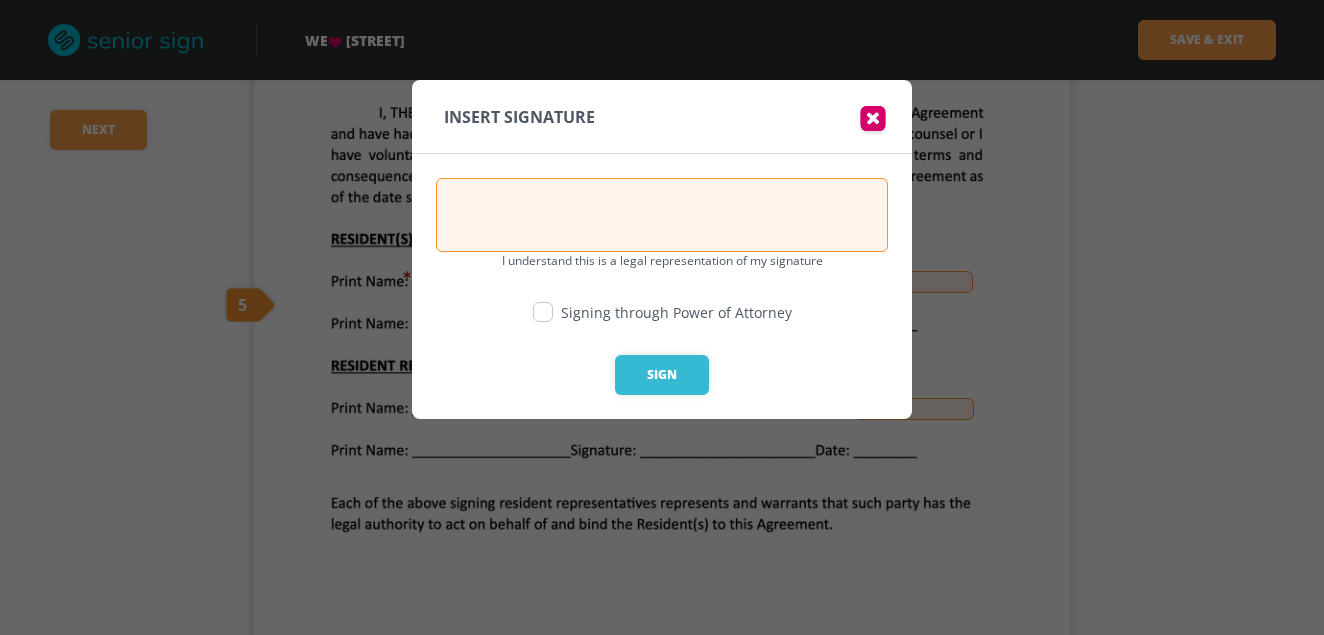 click at bounding box center [543, 312] 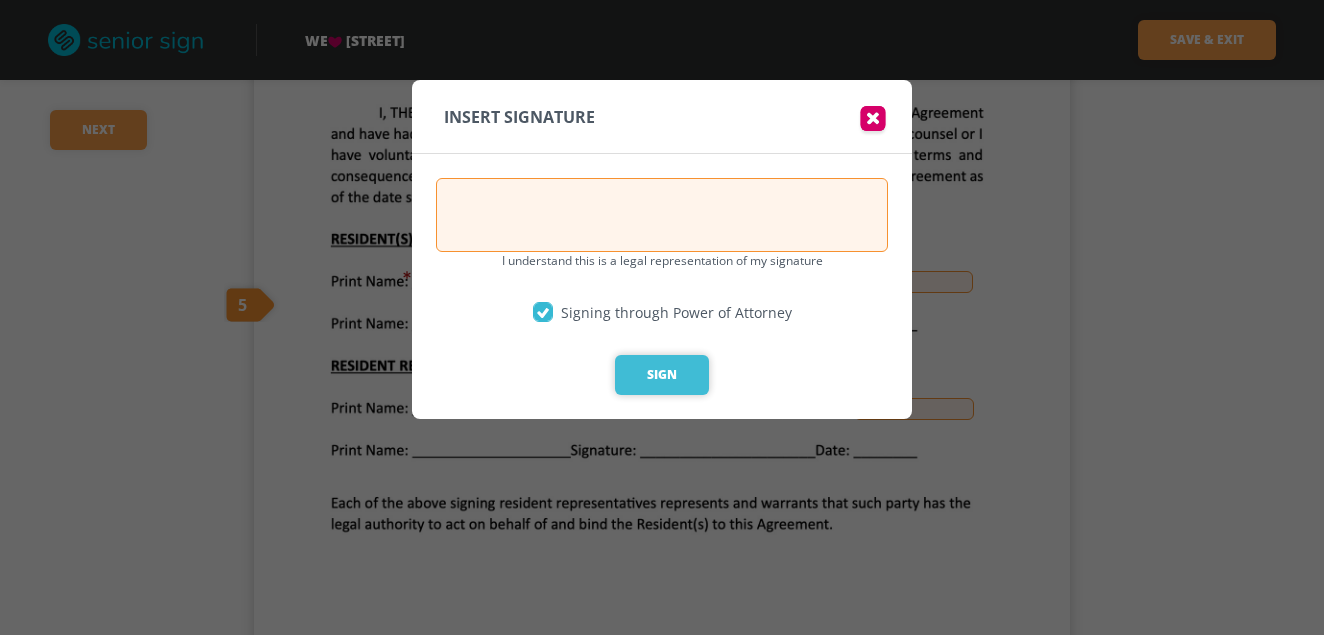 click on "Sign" at bounding box center (662, 375) 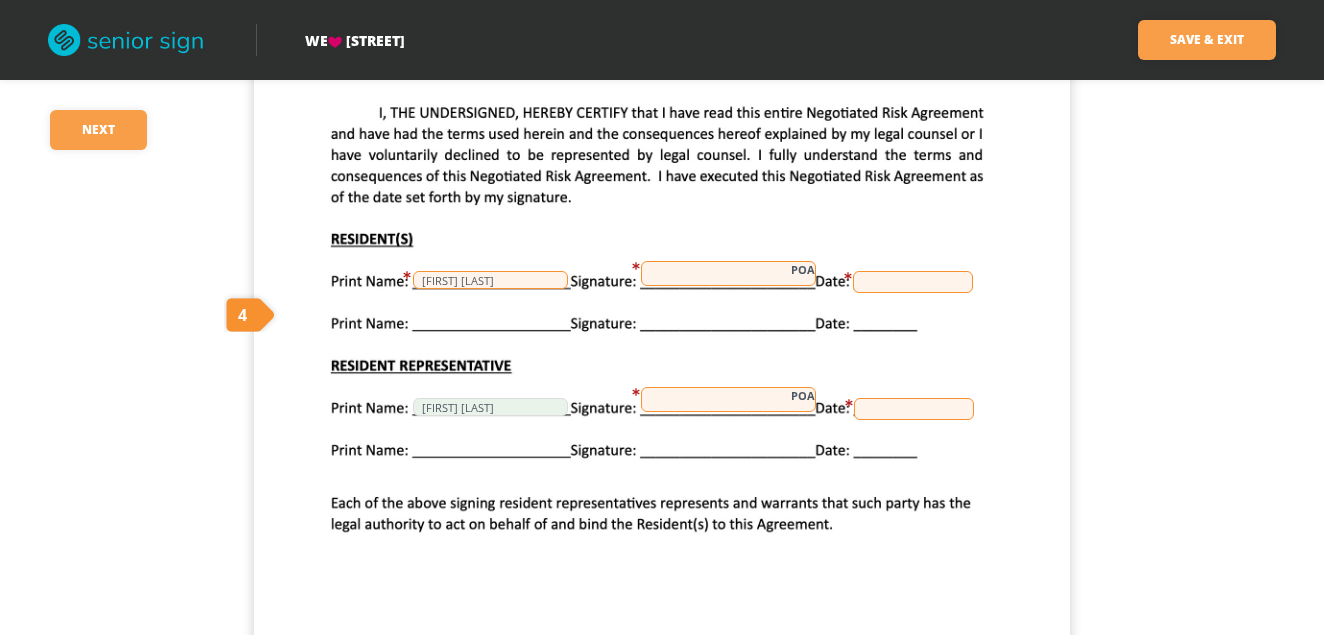 click on "POA" at bounding box center (728, 273) 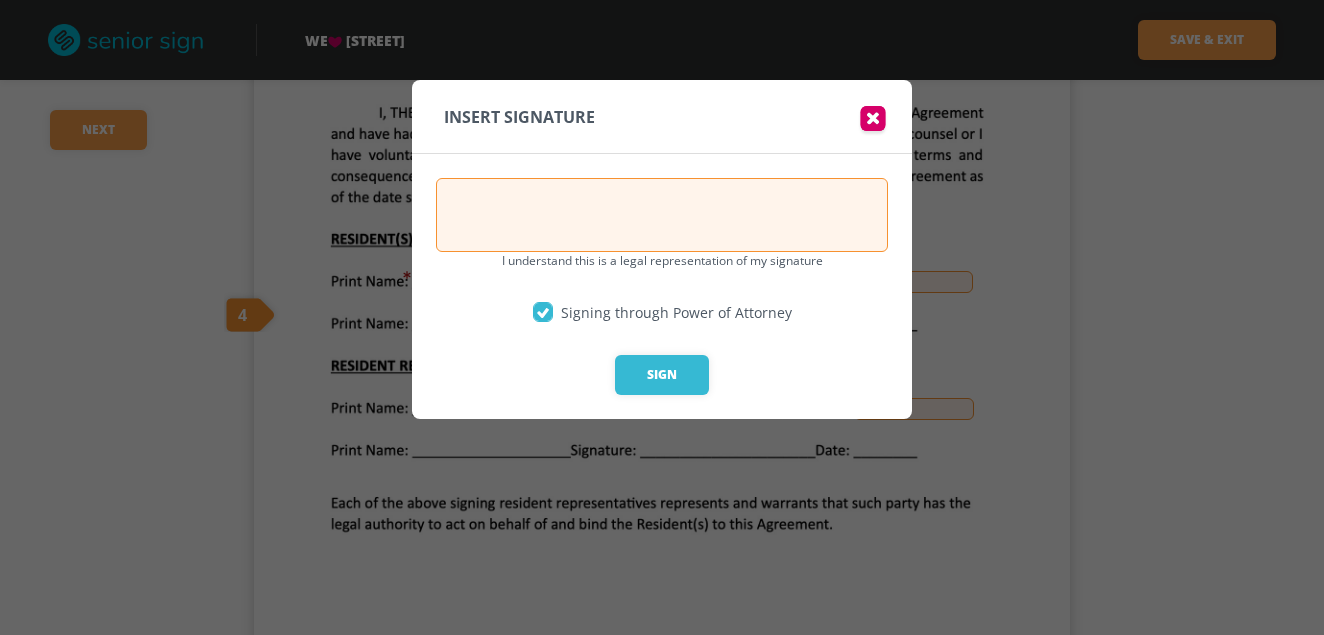 drag, startPoint x: 479, startPoint y: 249, endPoint x: 517, endPoint y: 234, distance: 40.853397 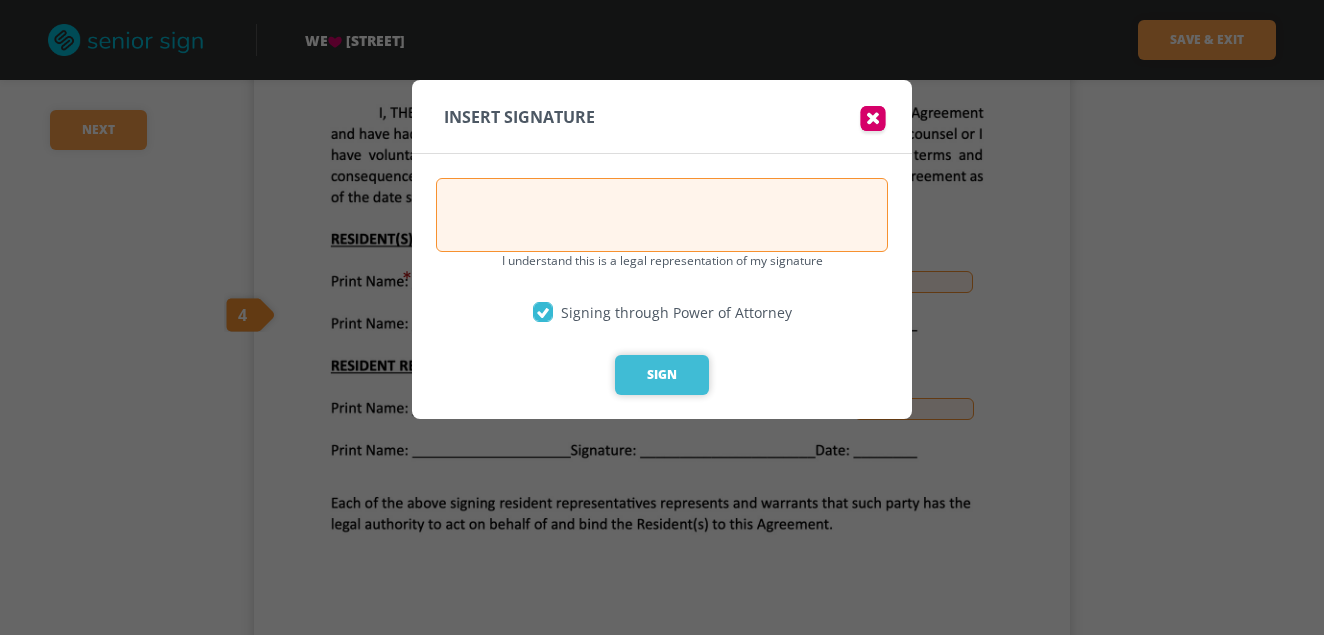 click on "Sign" at bounding box center (662, 375) 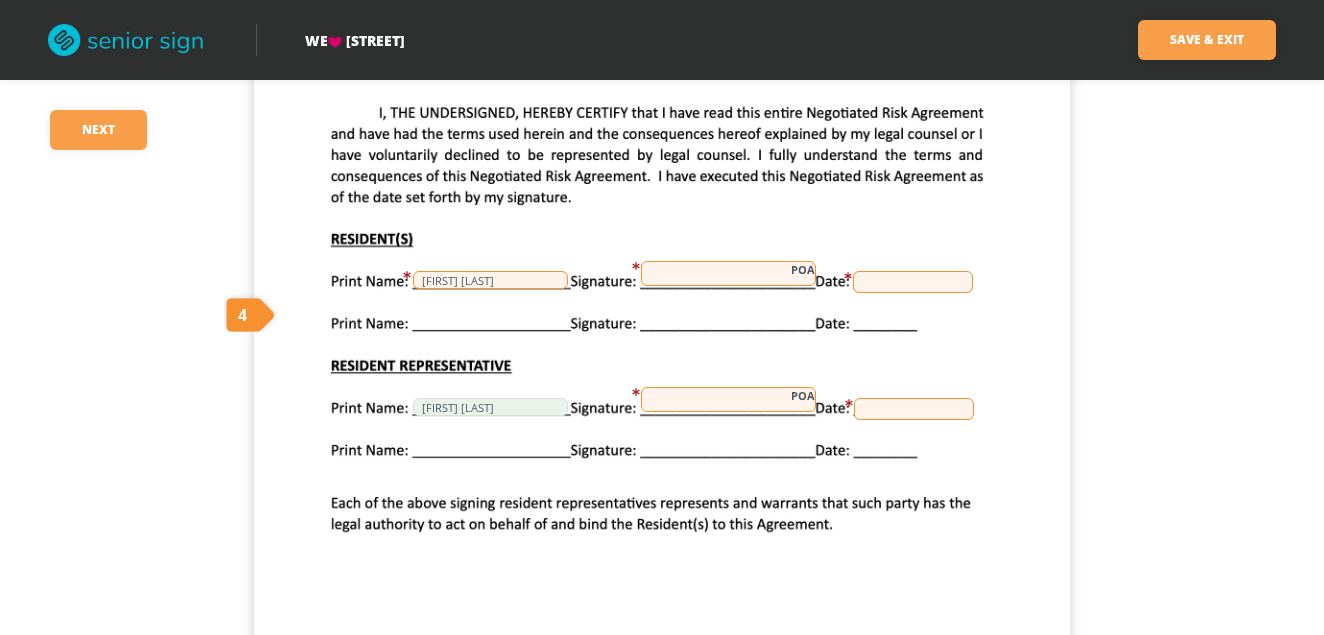 click on "POA" at bounding box center (728, 273) 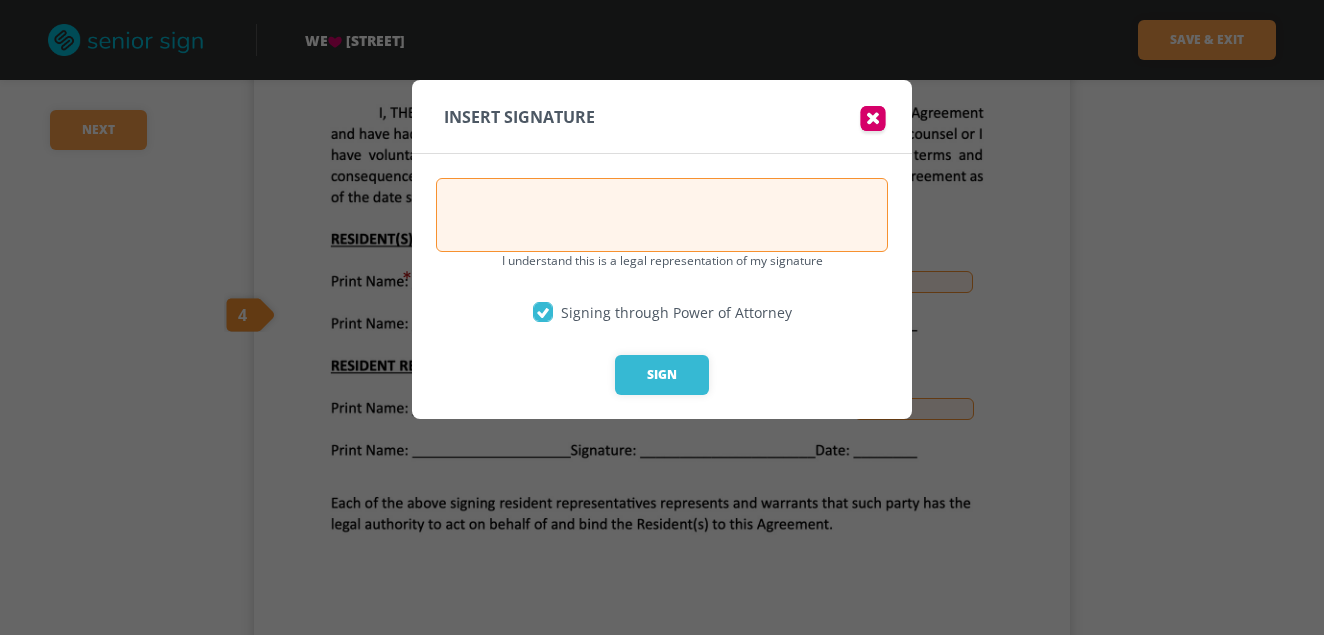 click at bounding box center (662, 215) 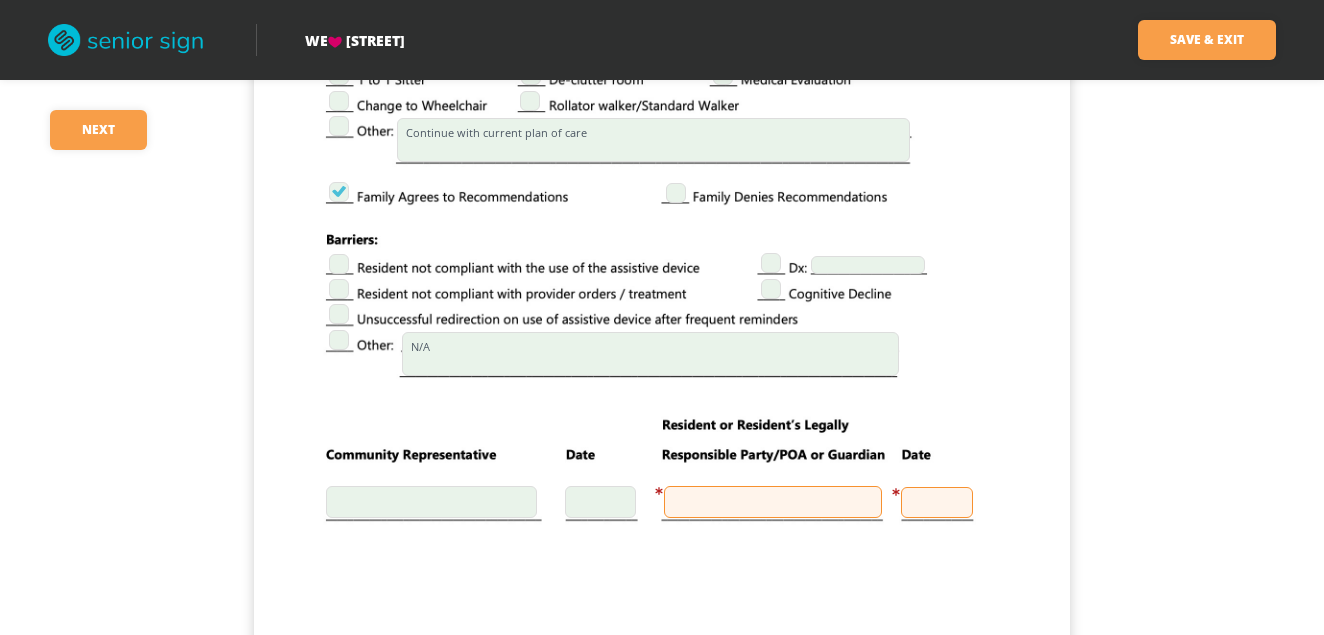 scroll, scrollTop: 3622, scrollLeft: 0, axis: vertical 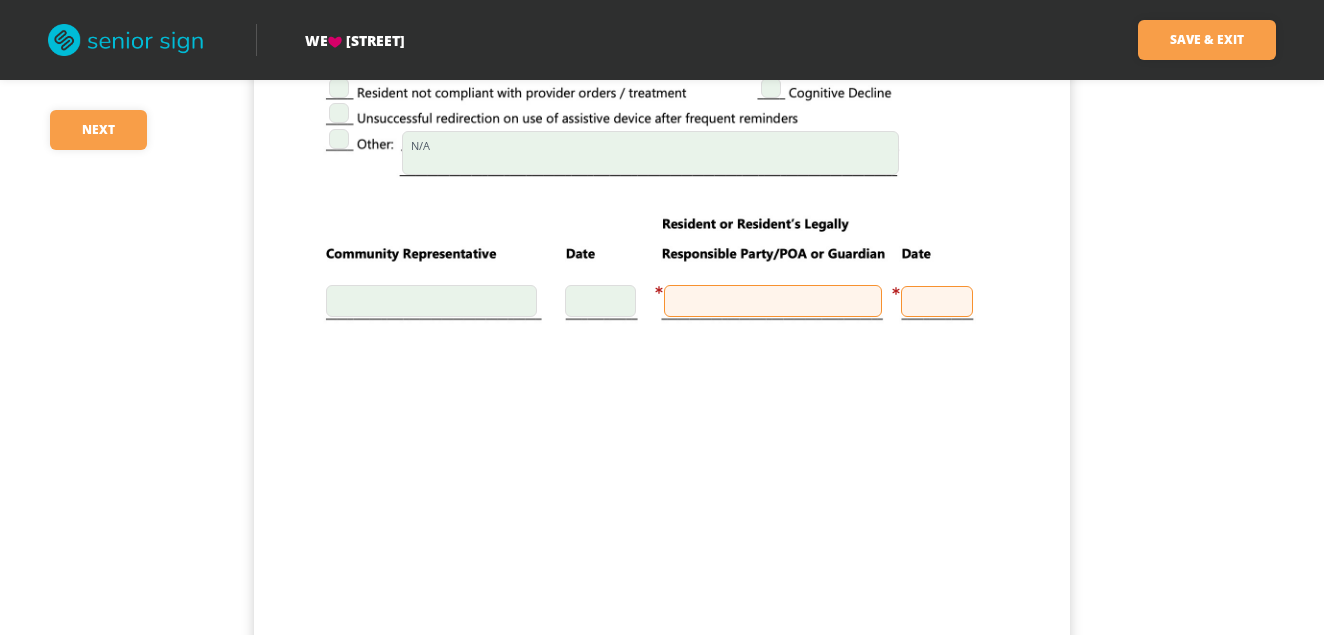 click at bounding box center (773, 301) 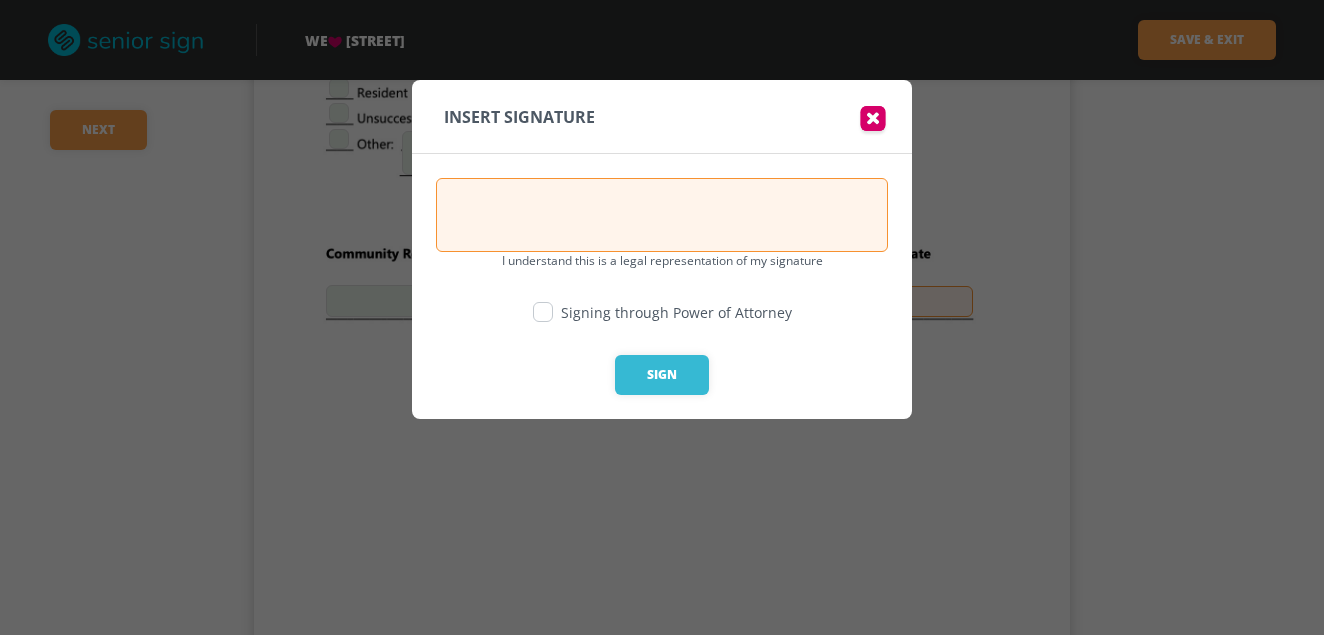 click at bounding box center [543, 312] 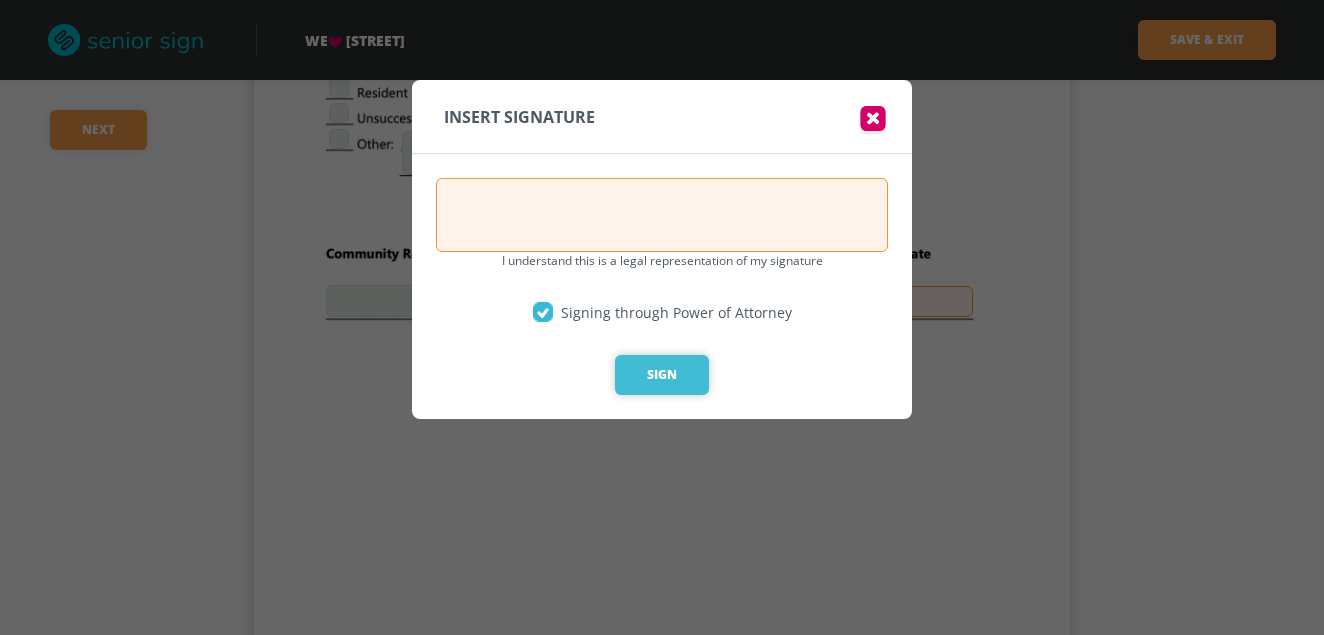 click on "Sign" at bounding box center (662, 375) 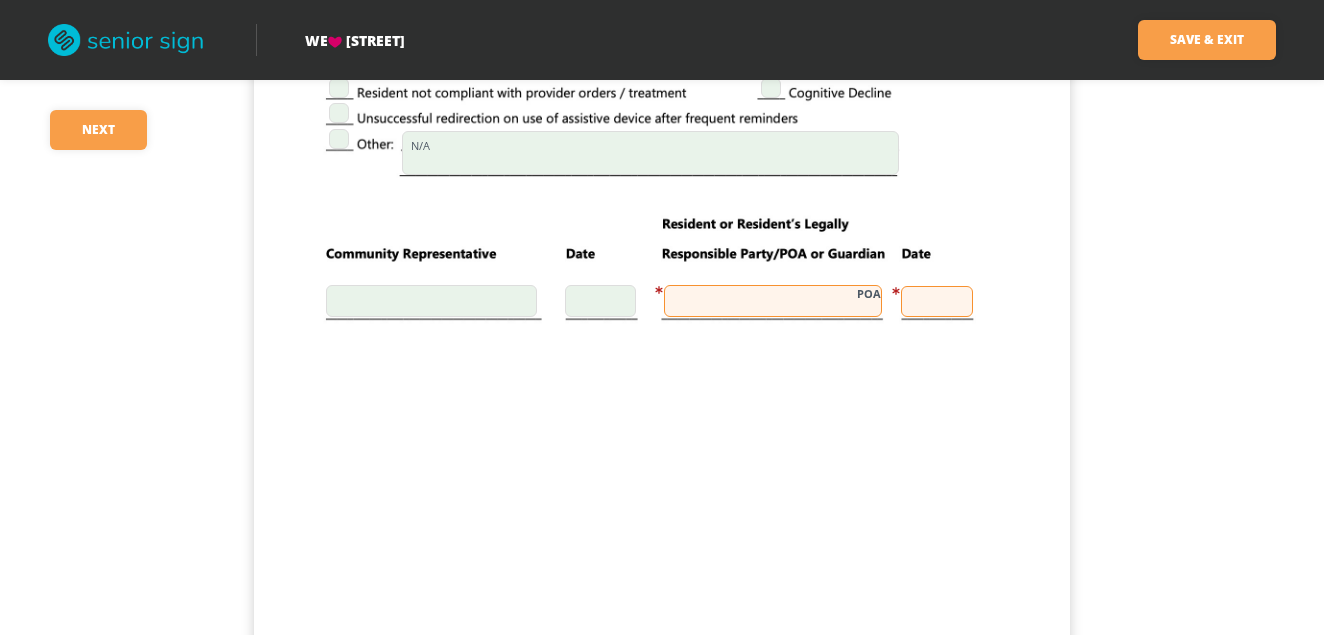 drag, startPoint x: 720, startPoint y: 312, endPoint x: 714, endPoint y: 289, distance: 23.769728 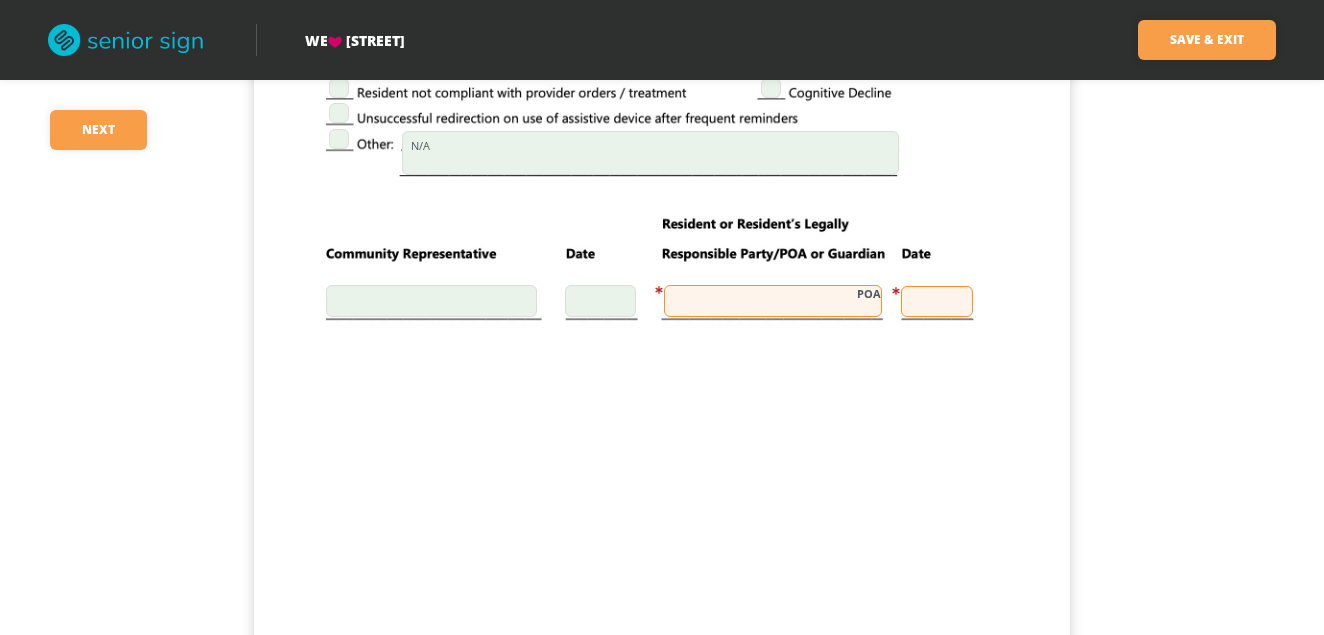 click on "POA" at bounding box center (773, 301) 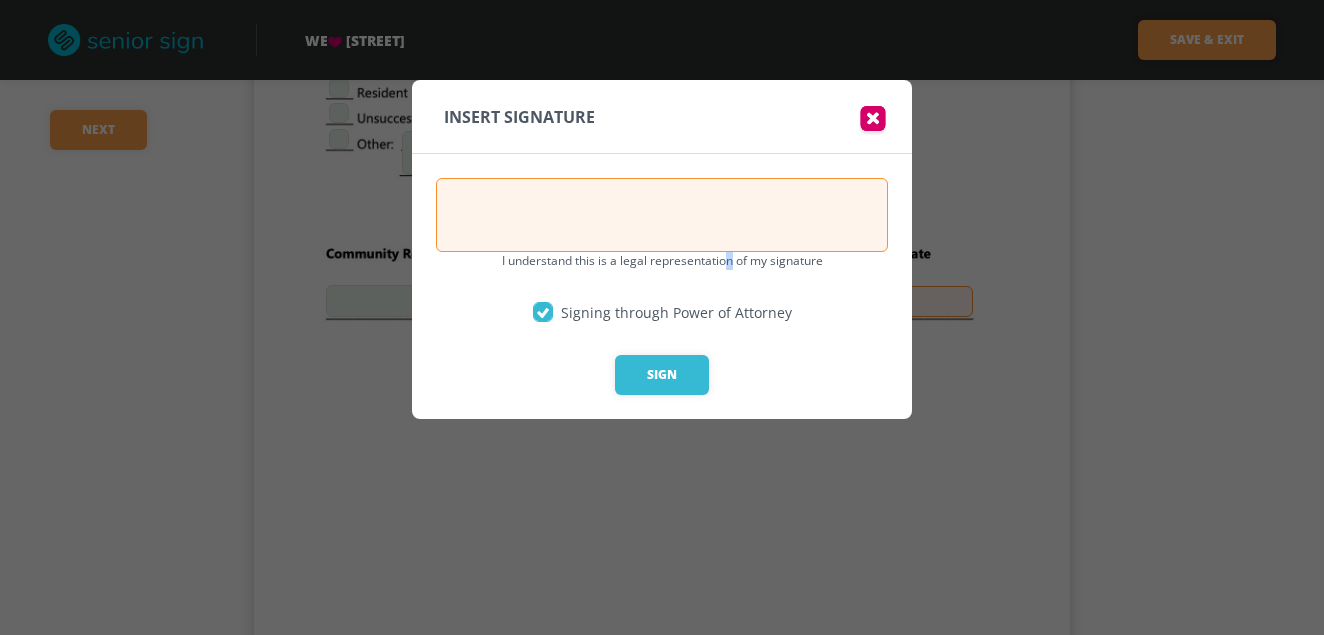 drag, startPoint x: 720, startPoint y: 291, endPoint x: 738, endPoint y: 292, distance: 18.027756 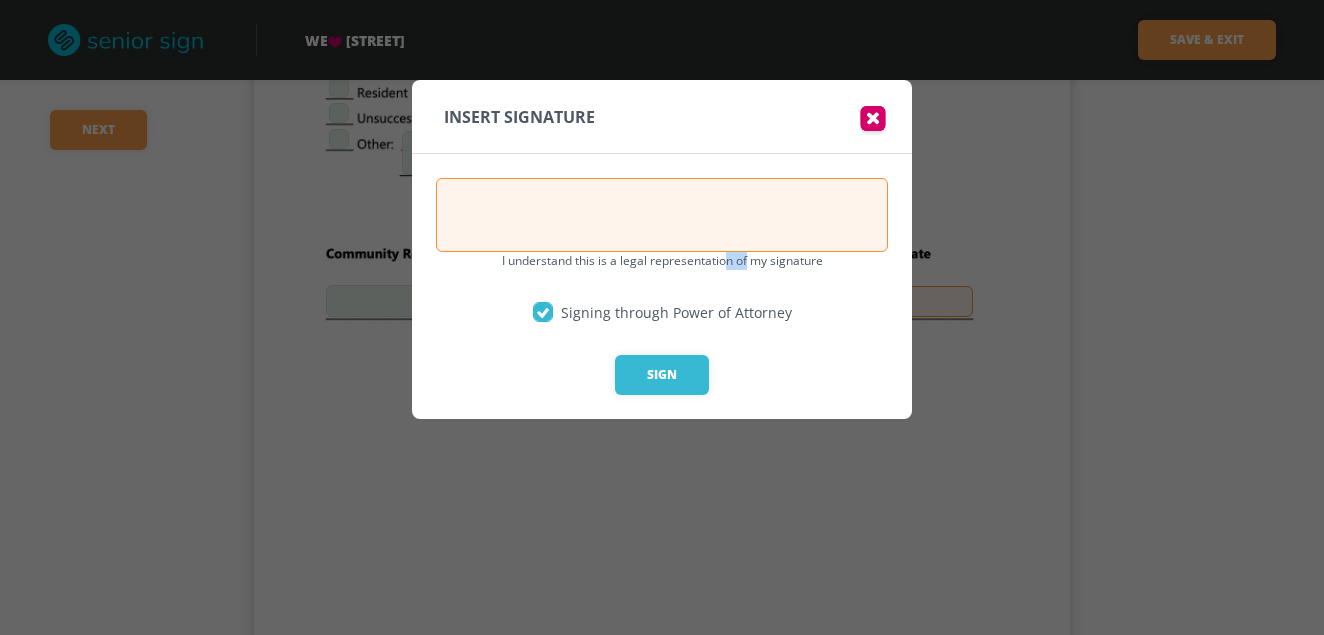click at bounding box center [873, 121] 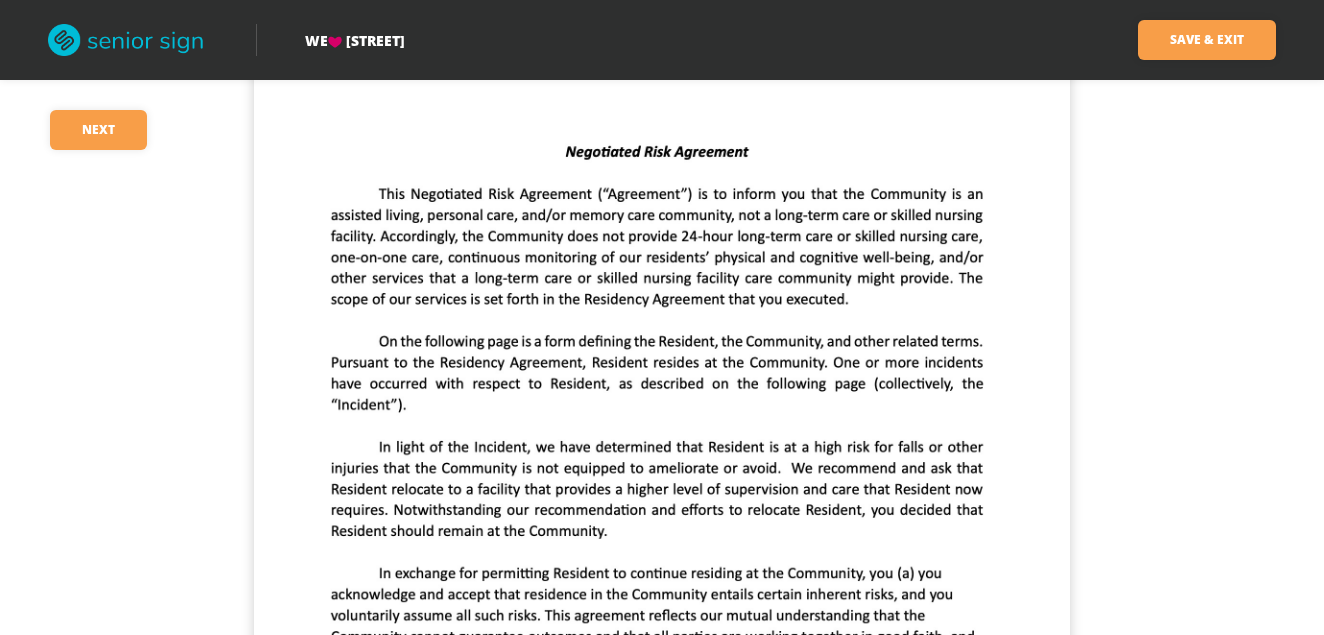 scroll, scrollTop: 0, scrollLeft: 0, axis: both 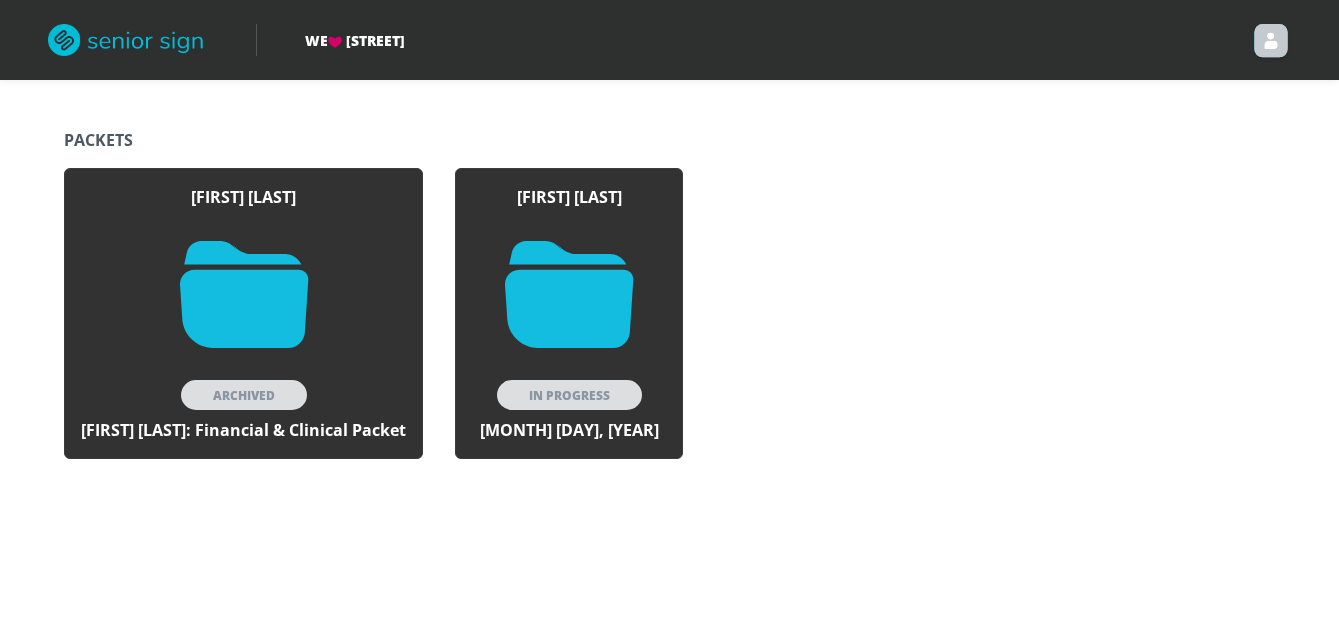 click on "Archived" at bounding box center [244, 395] 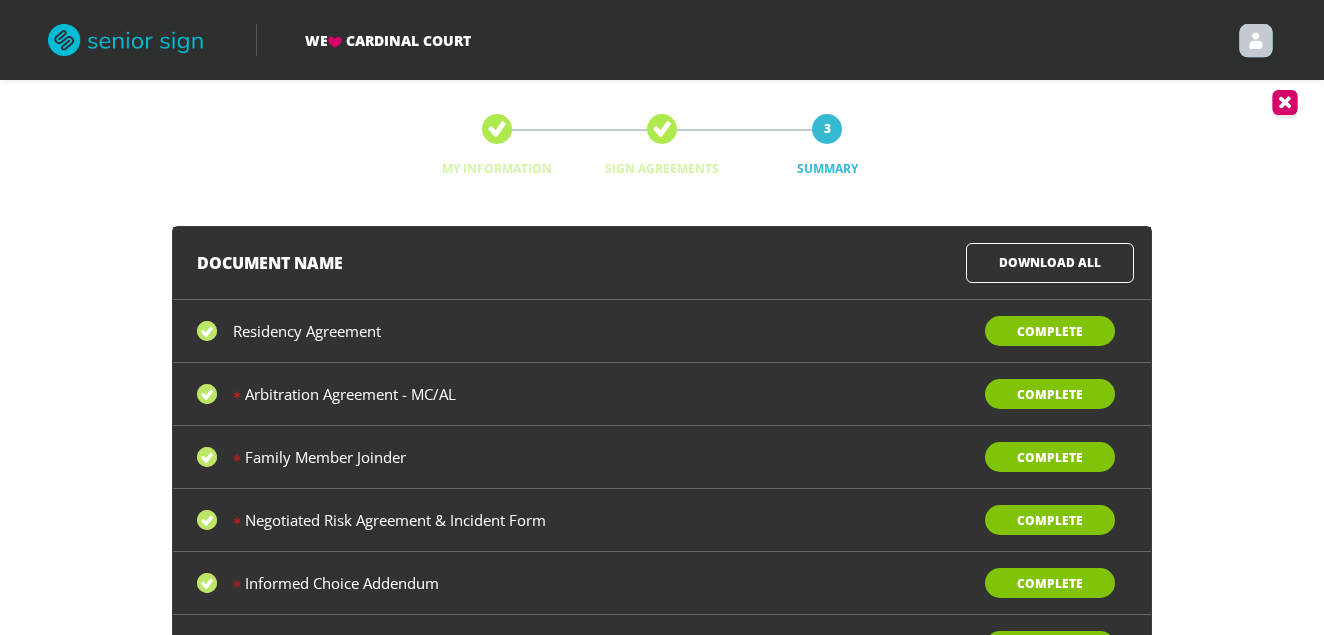 scroll, scrollTop: 0, scrollLeft: 0, axis: both 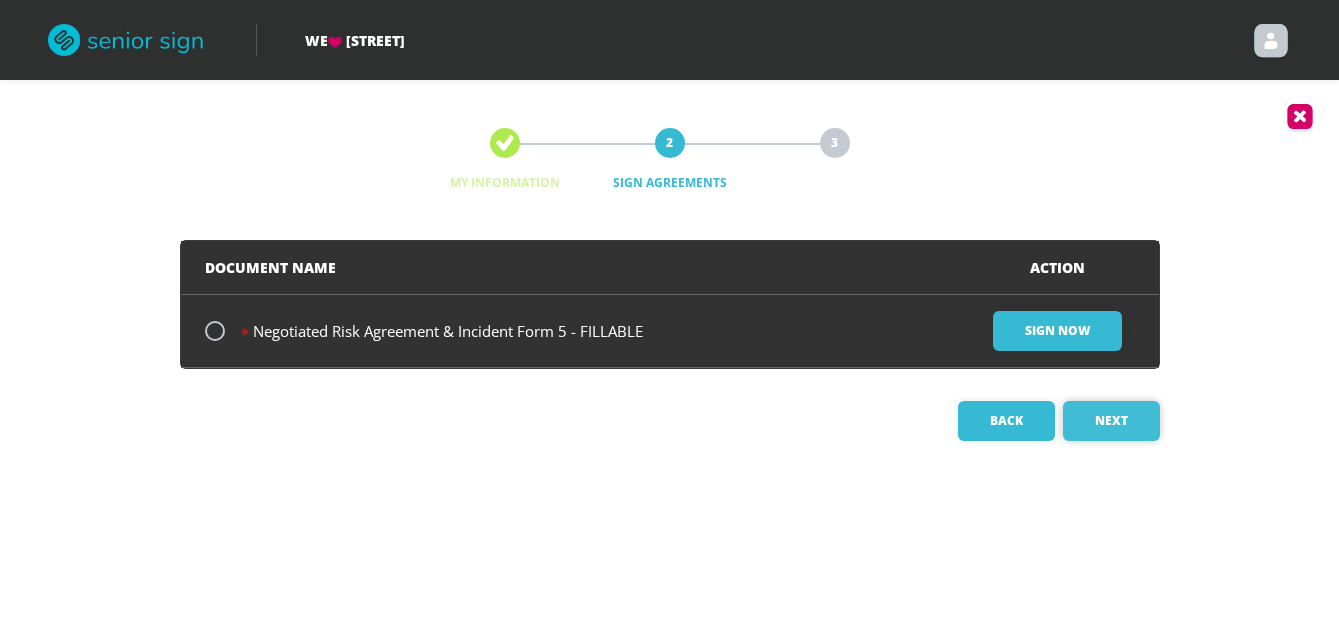 click on "Next" at bounding box center [1111, 421] 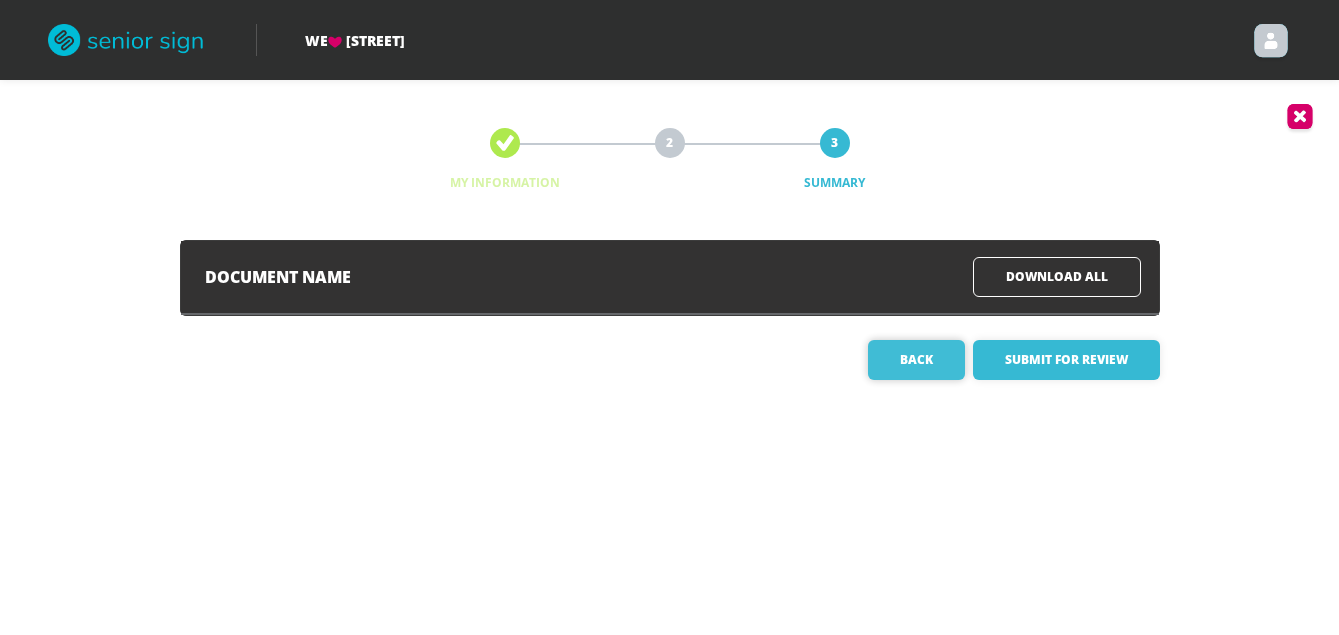 click on "Back" at bounding box center [916, 360] 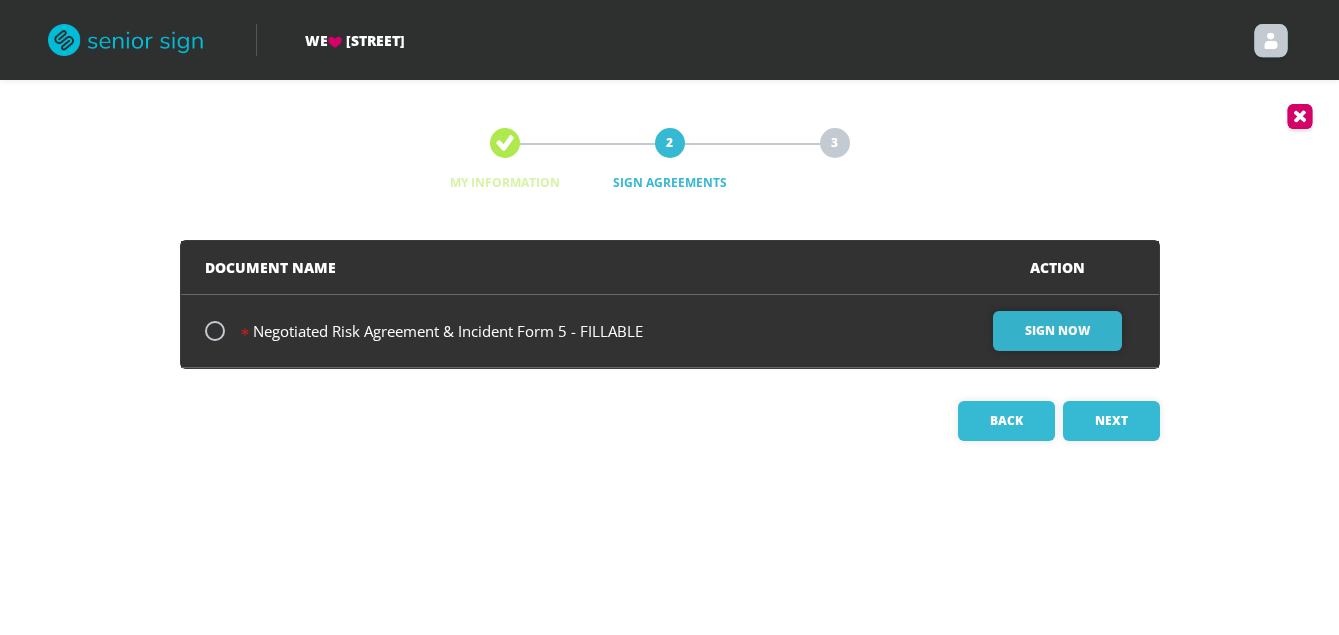 click on "Sign Now" at bounding box center (1057, 331) 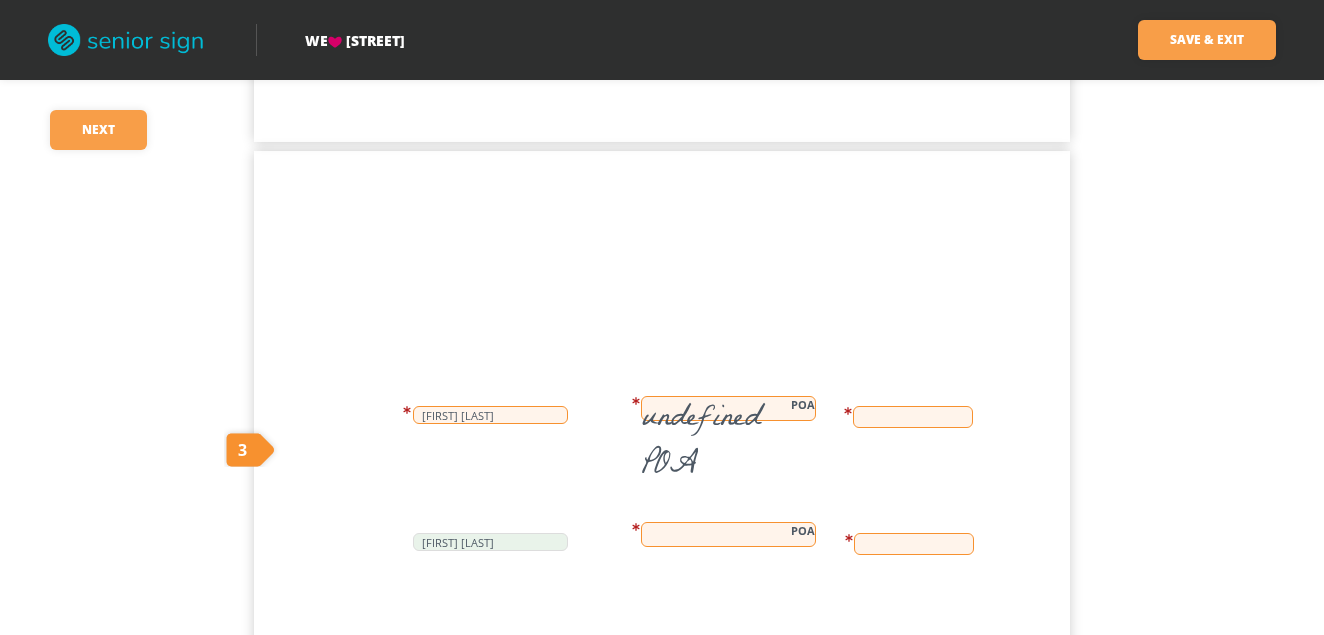 scroll, scrollTop: 1100, scrollLeft: 0, axis: vertical 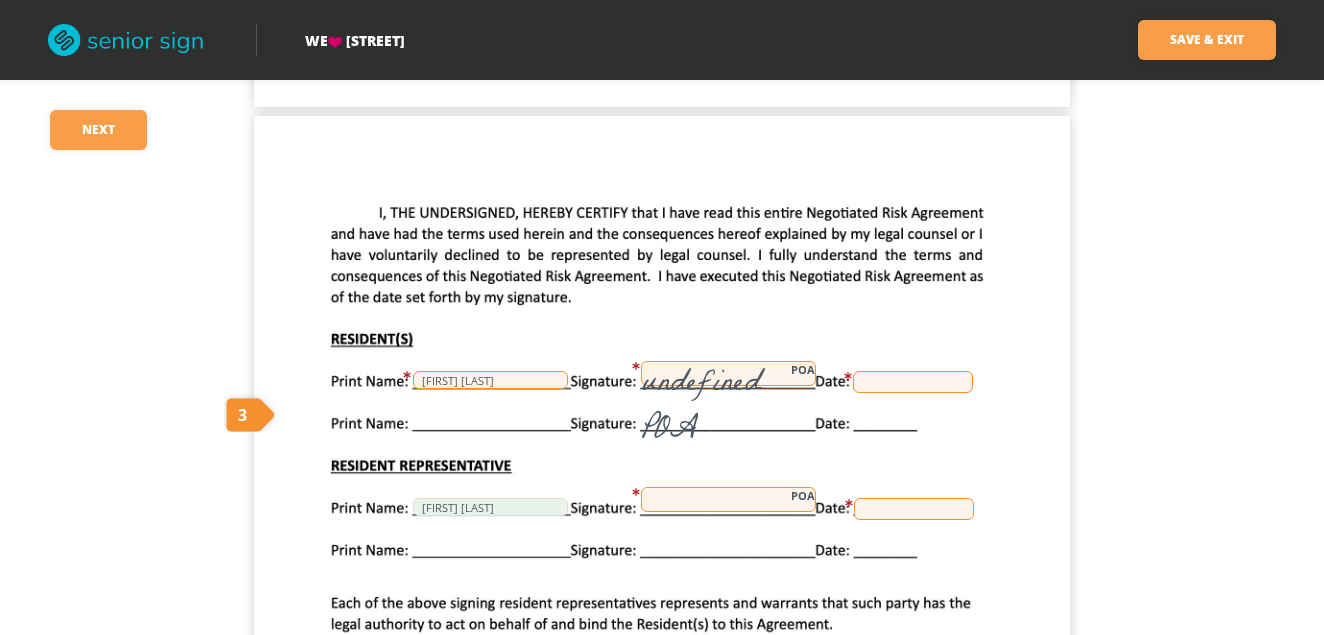 click on "undefined POA   POA" at bounding box center (728, 373) 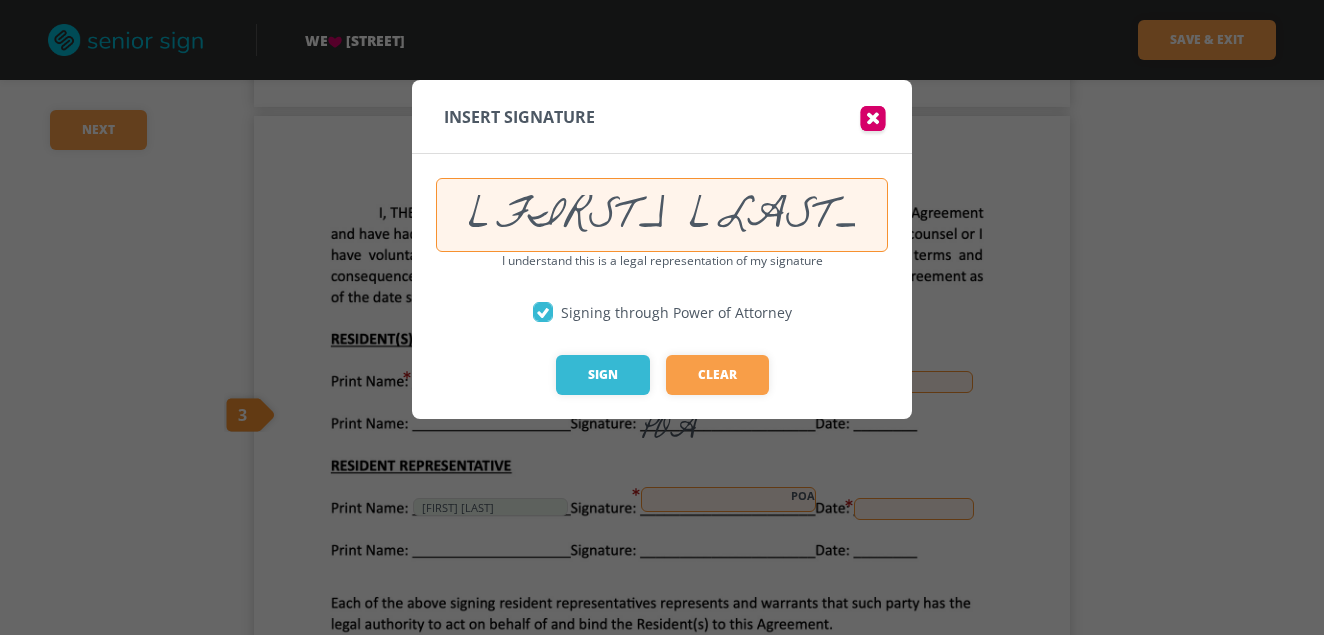 scroll, scrollTop: 0, scrollLeft: 0, axis: both 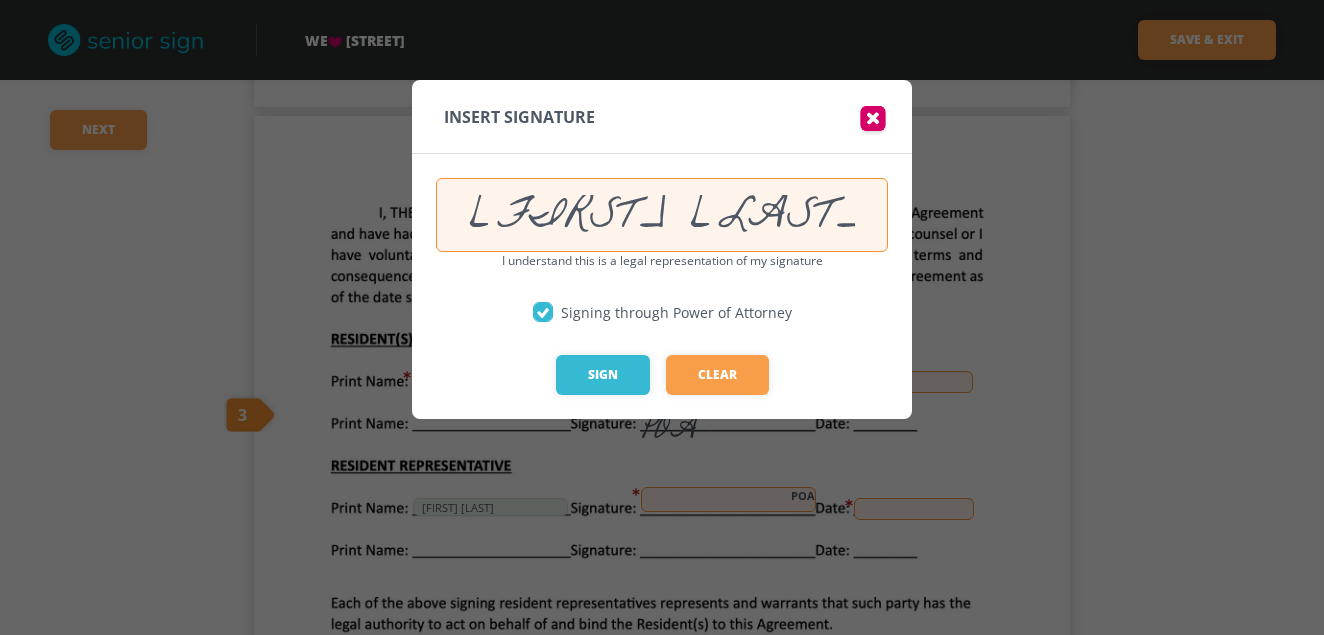 type on "Brian R Thomas," 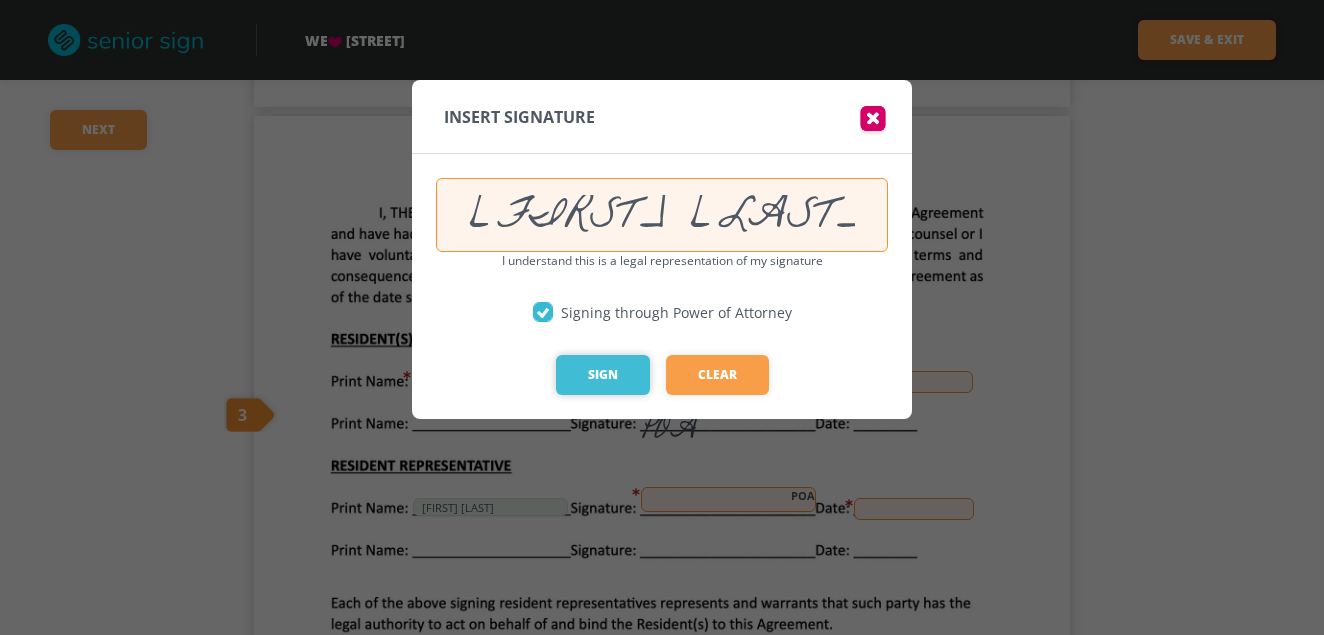click on "Sign" at bounding box center (603, 375) 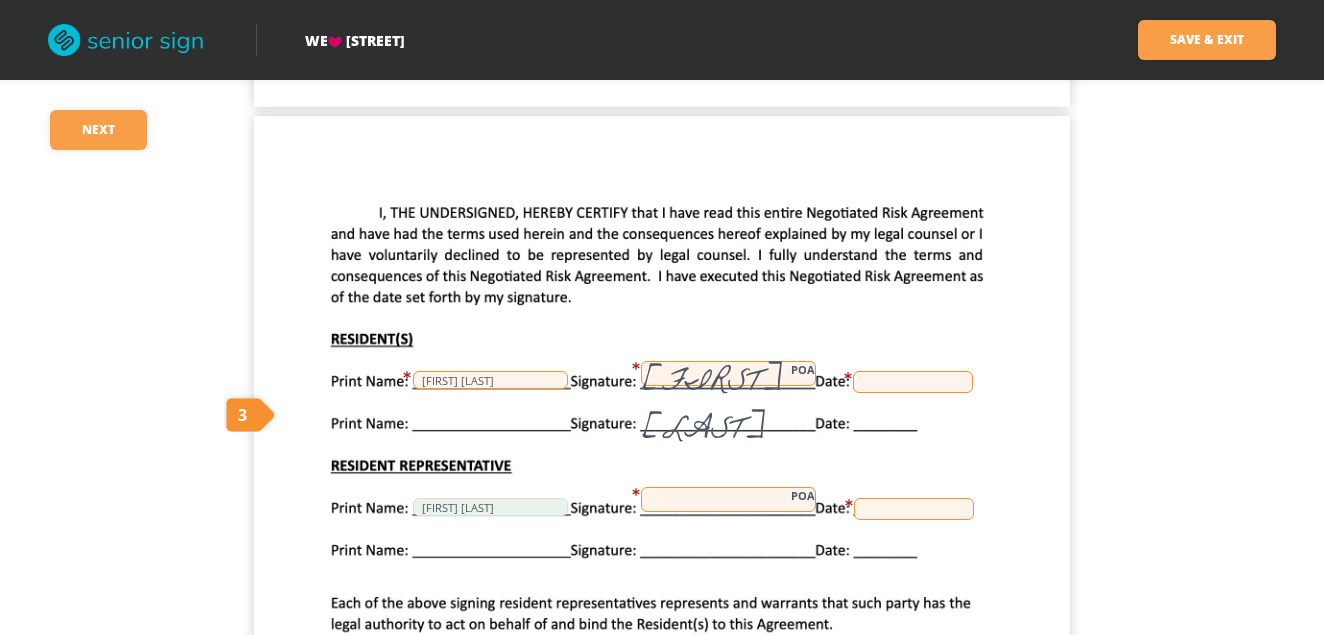 click on "Brian R Thomas   POA" at bounding box center [728, 373] 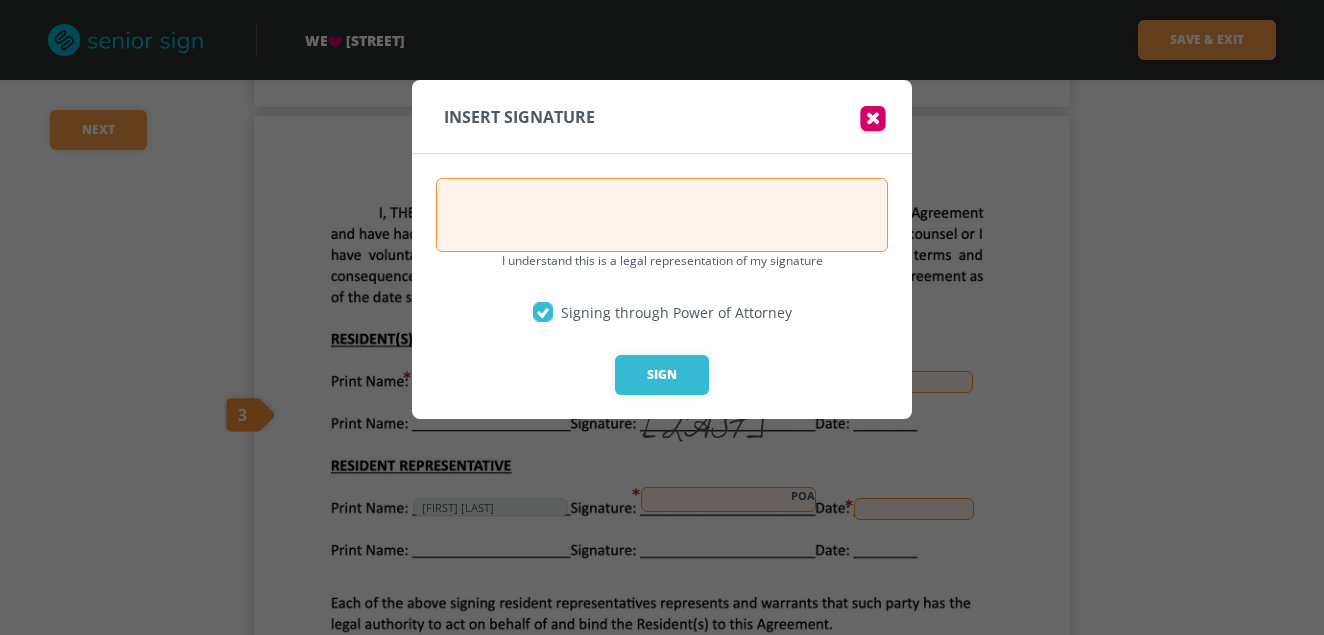 type 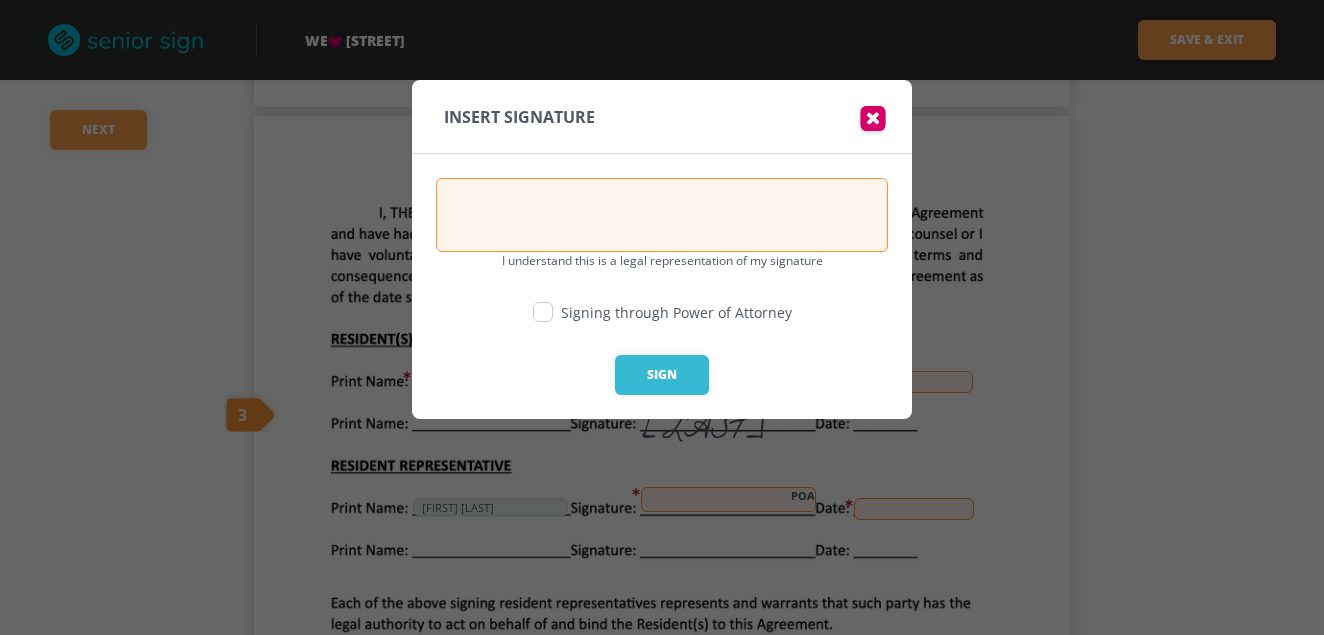 click at bounding box center (873, 121) 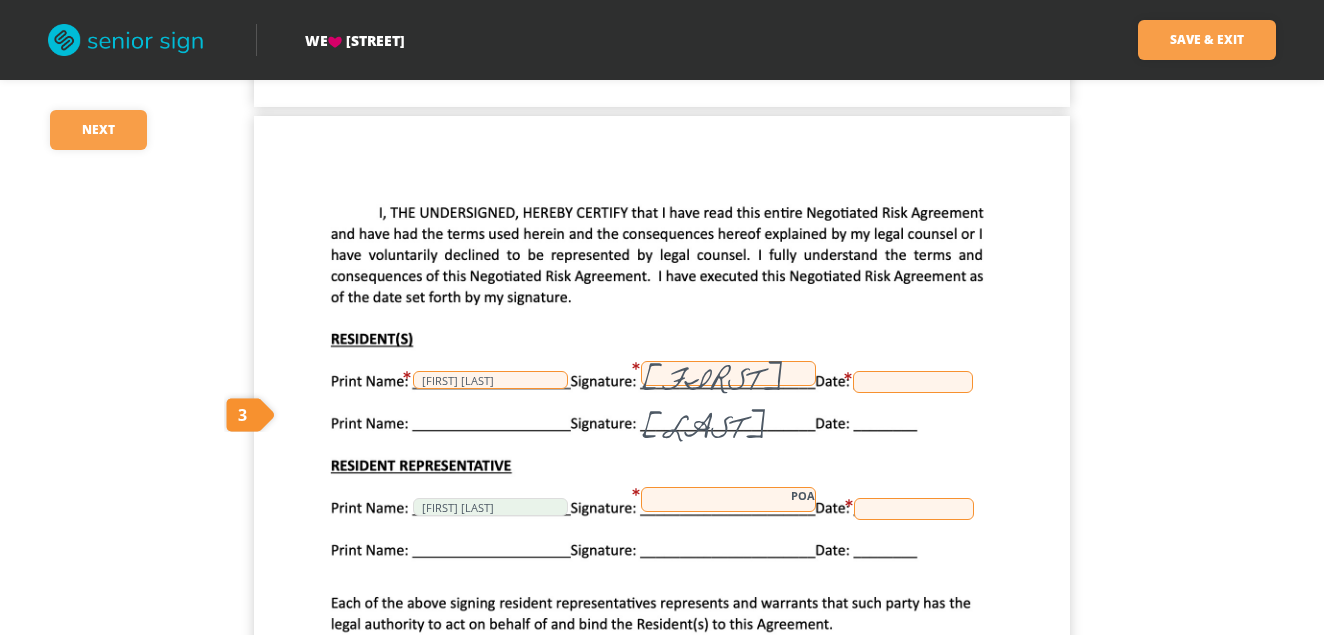 click on "Brian R Thomas" at bounding box center (728, 373) 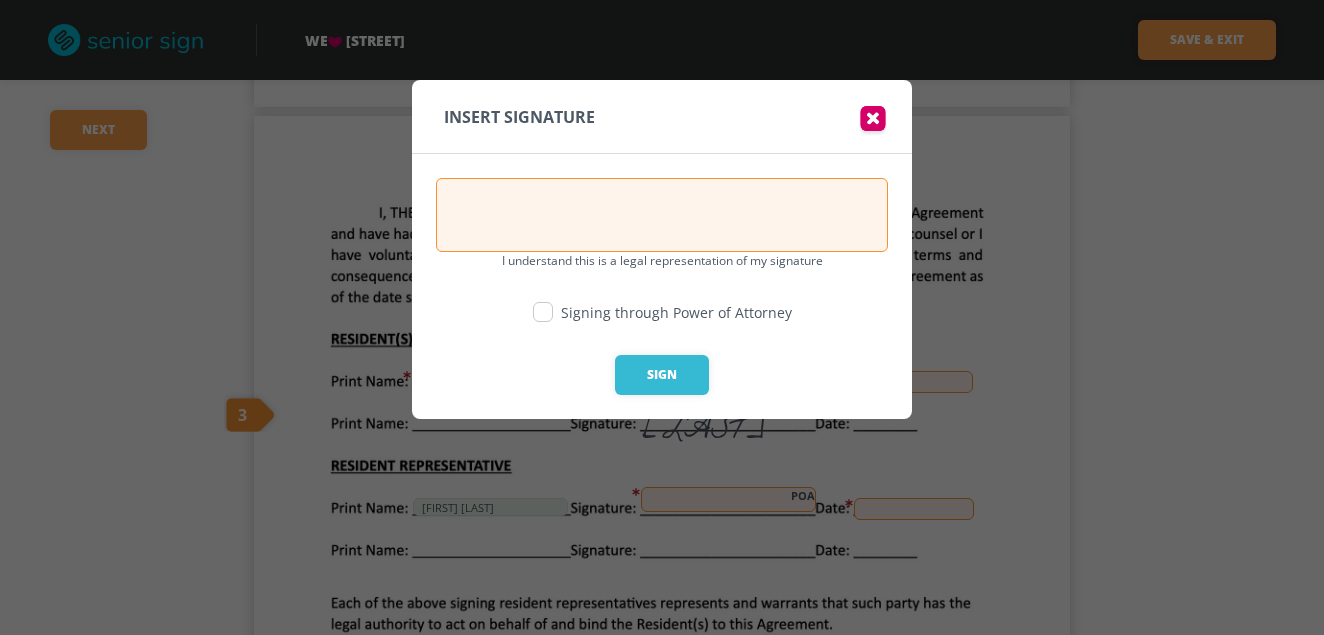 click at bounding box center (662, 317) 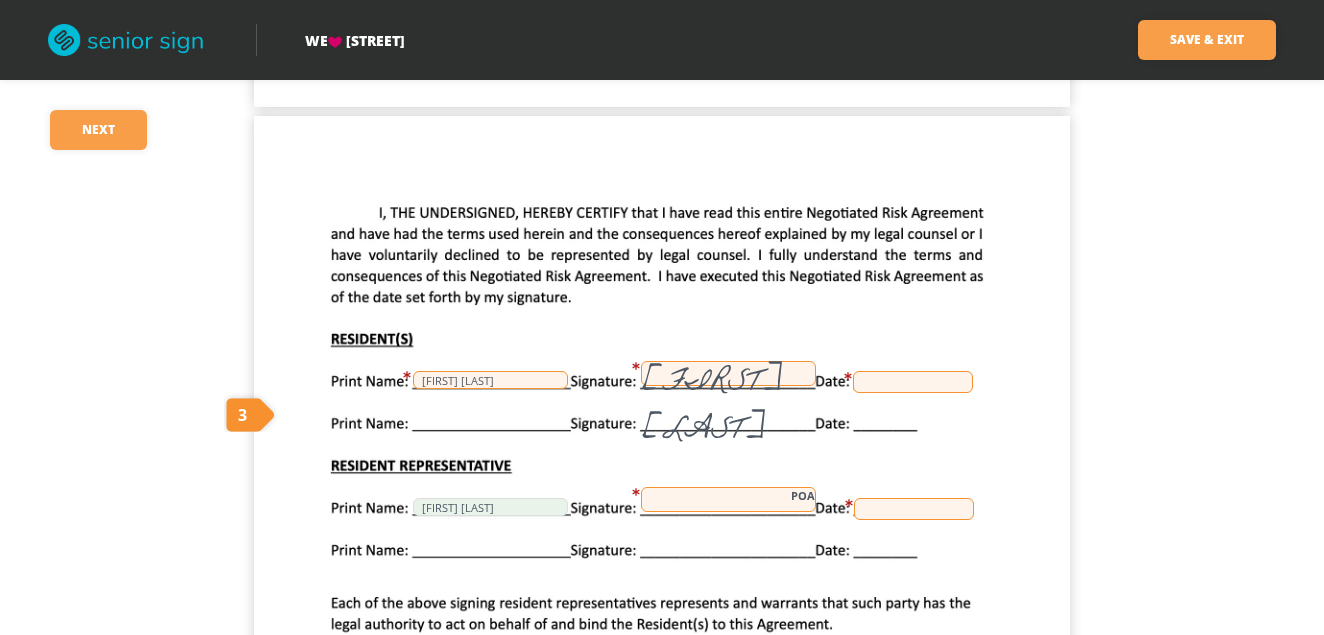 click on "Brian R Thomas" at bounding box center [728, 373] 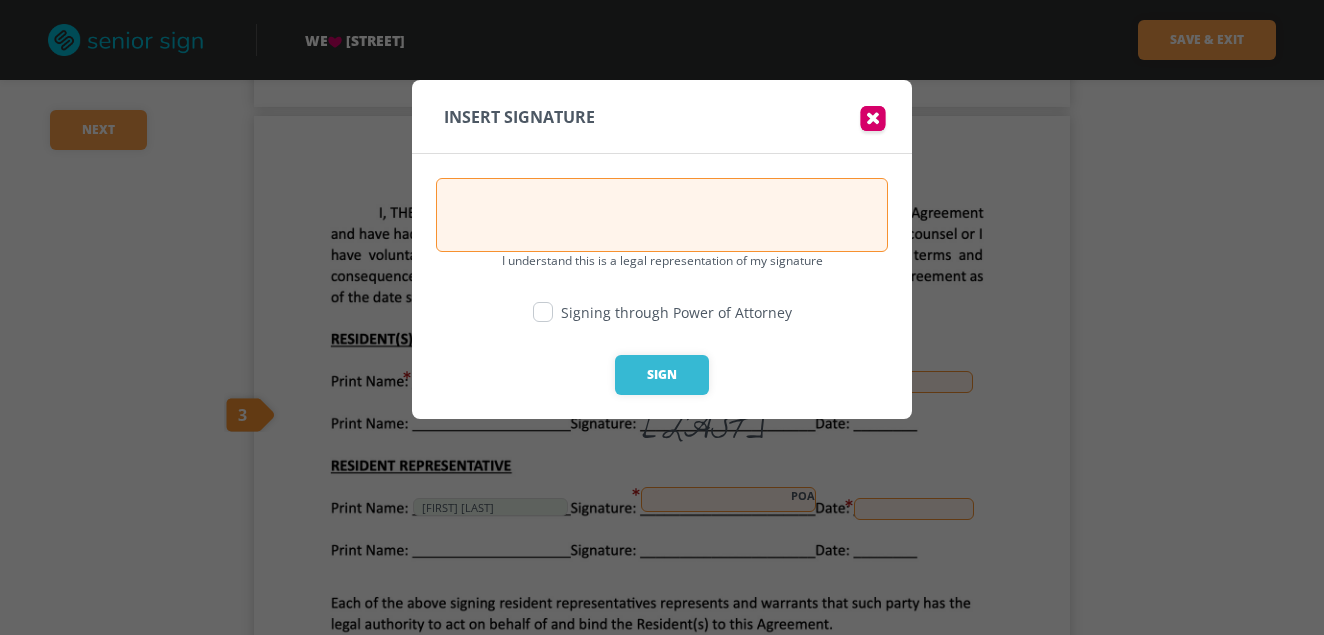 click at bounding box center [662, 317] 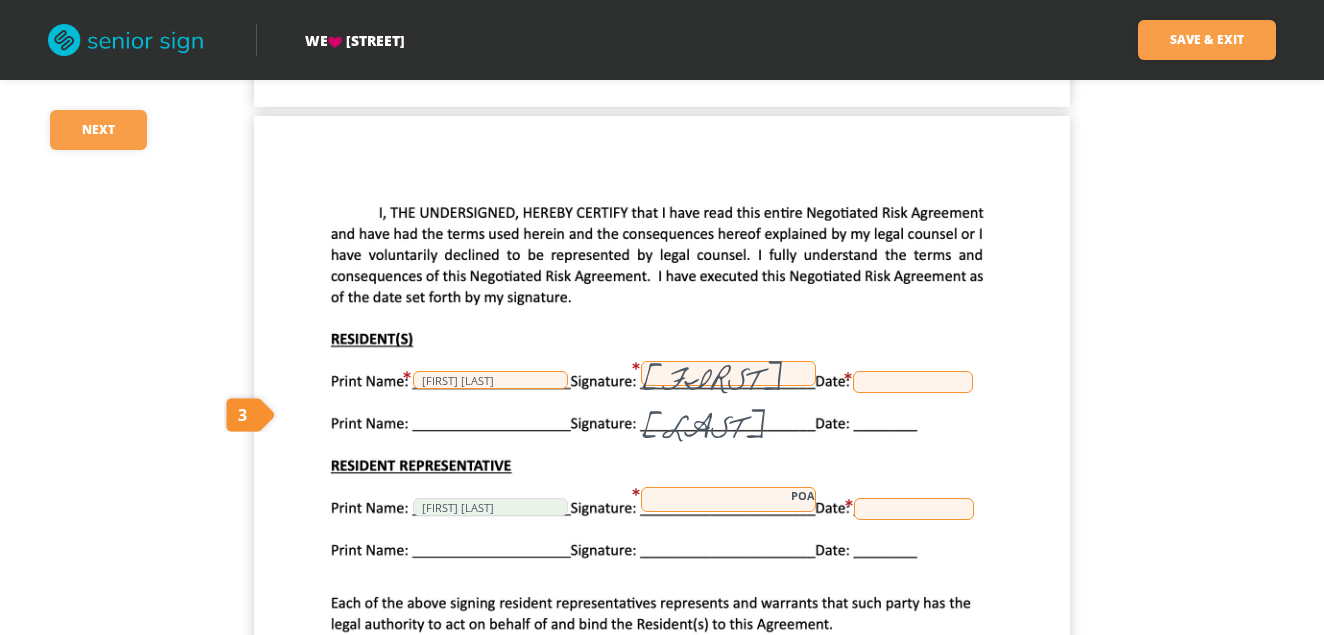 click on "Brian R Thomas" at bounding box center (728, 373) 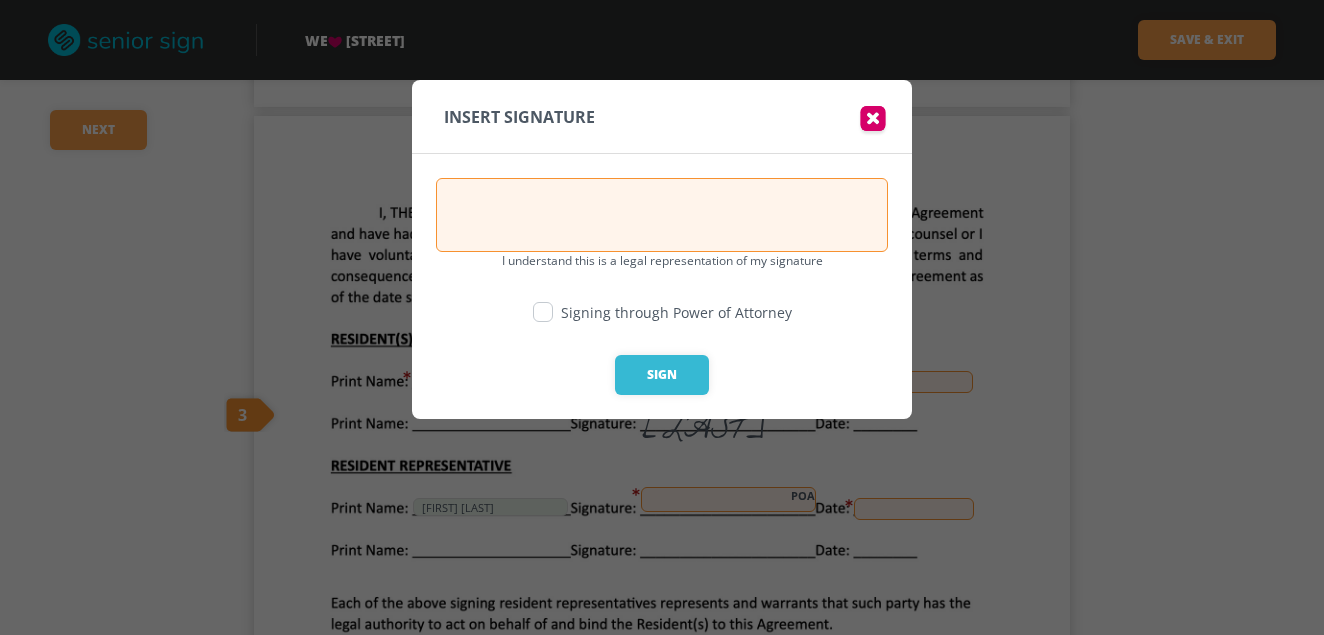 click at bounding box center [873, 121] 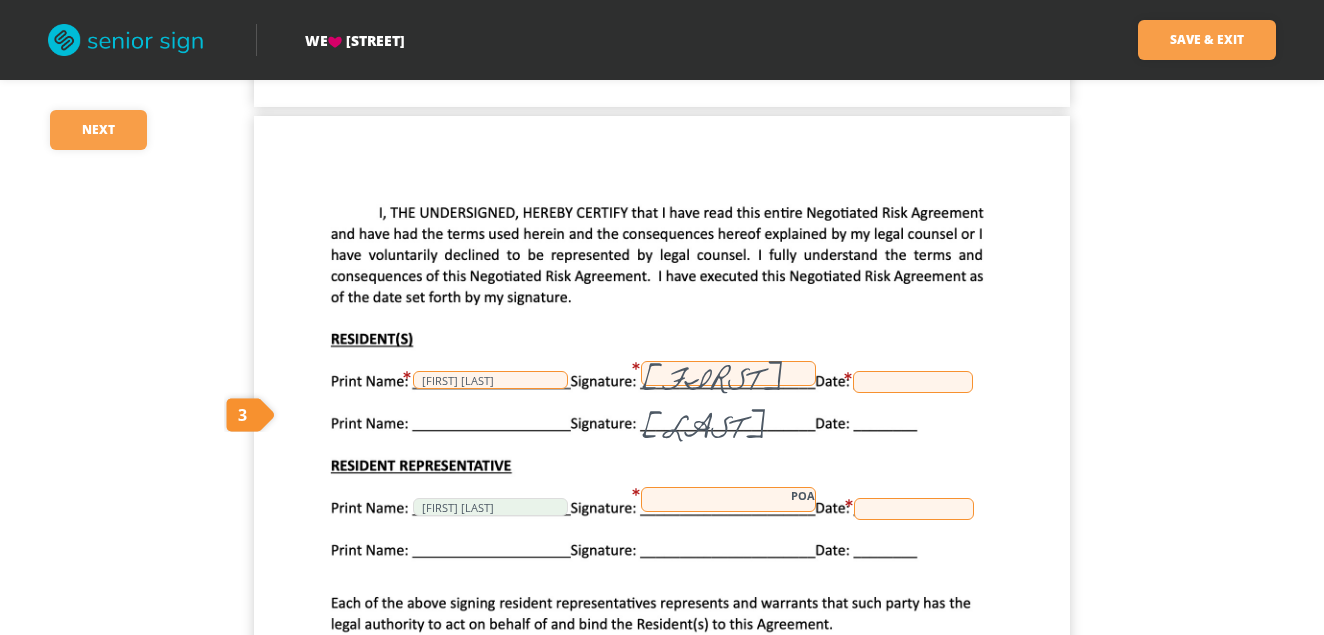 click on "Brian R Thomas   Esther Thomas   POA Brian Thomas" at bounding box center [662, 644] 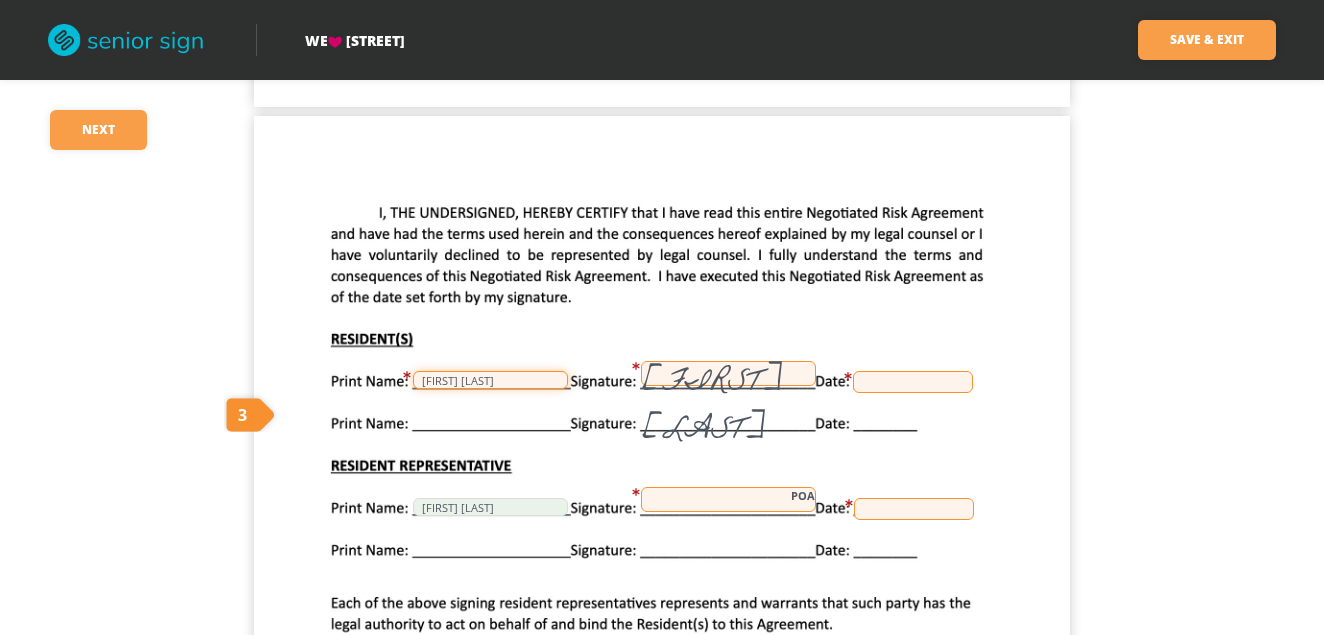click on "Esther Thomas" at bounding box center (490, 380) 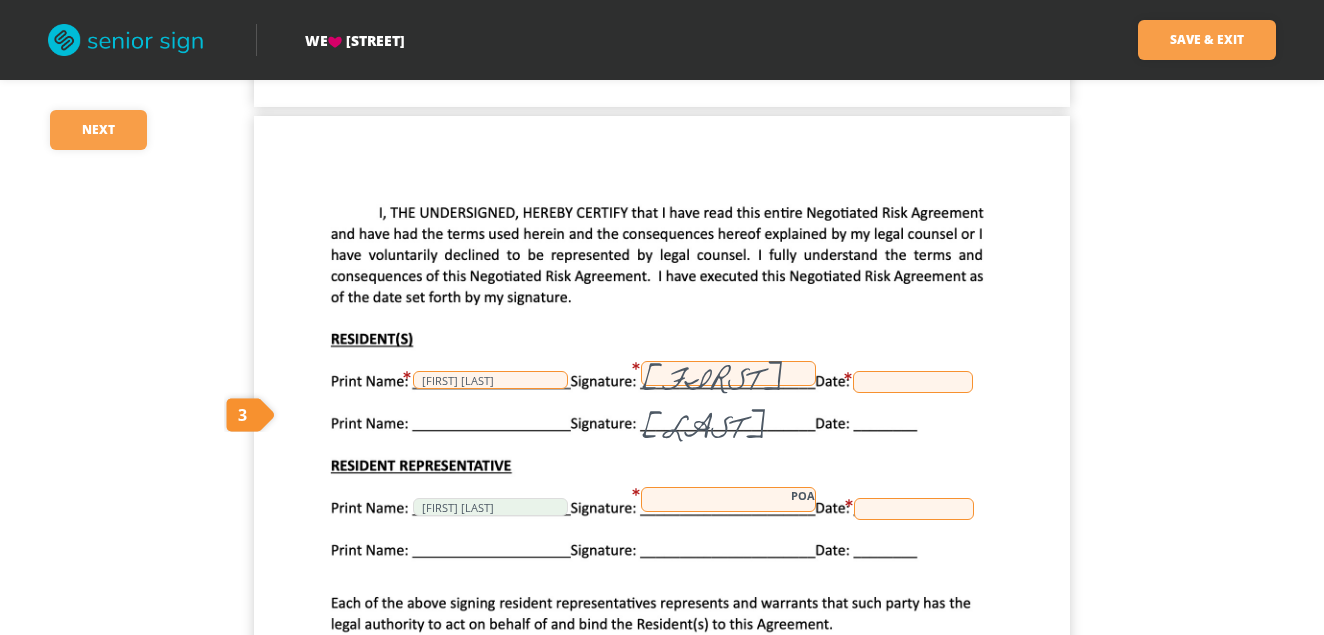 click on "POA" at bounding box center (728, 499) 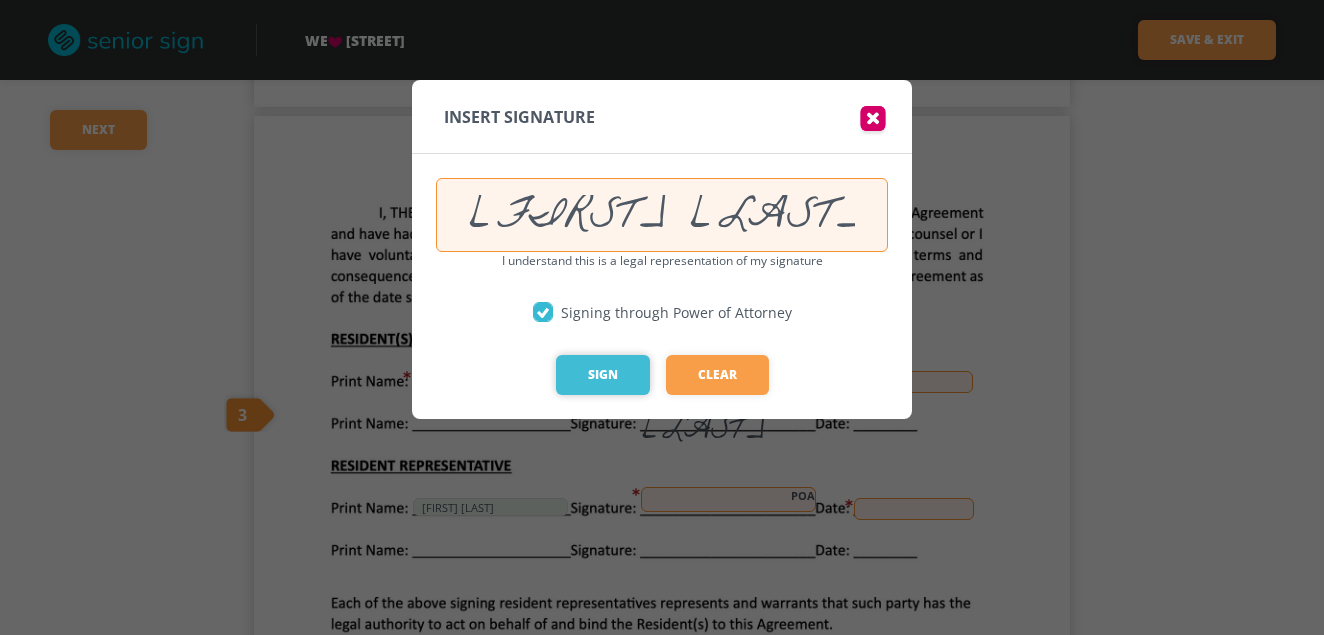 type on "Brian R Thomas" 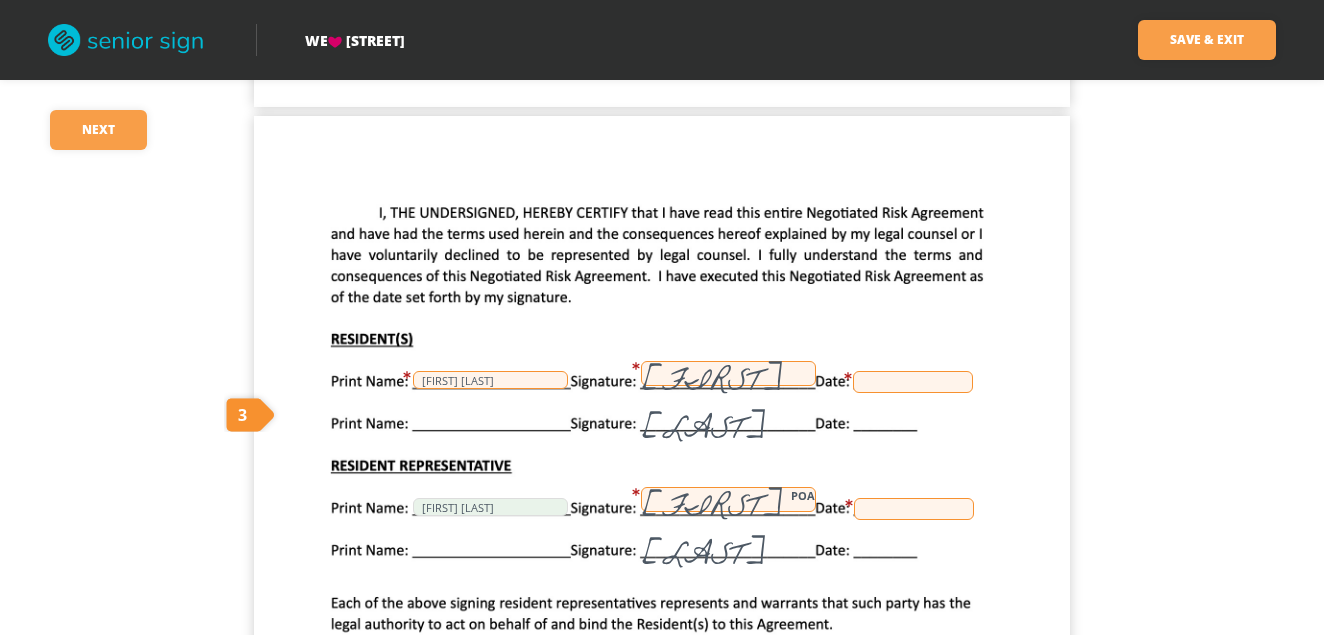 click at bounding box center (914, 509) 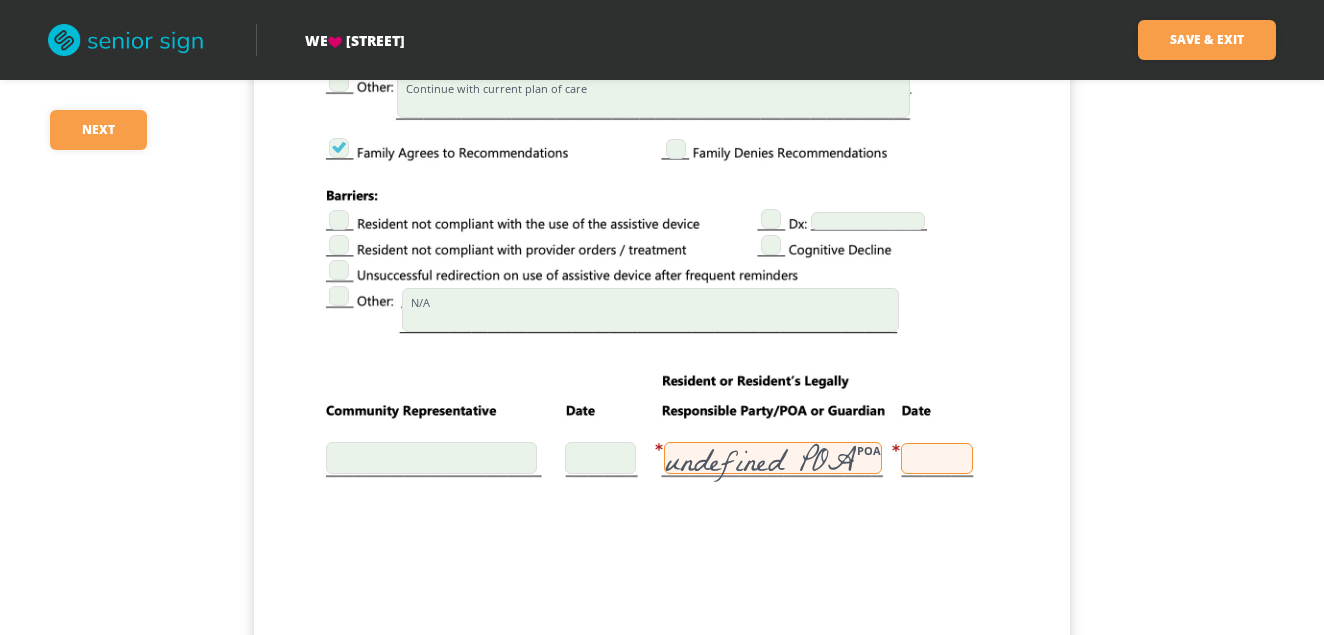 scroll, scrollTop: 3500, scrollLeft: 0, axis: vertical 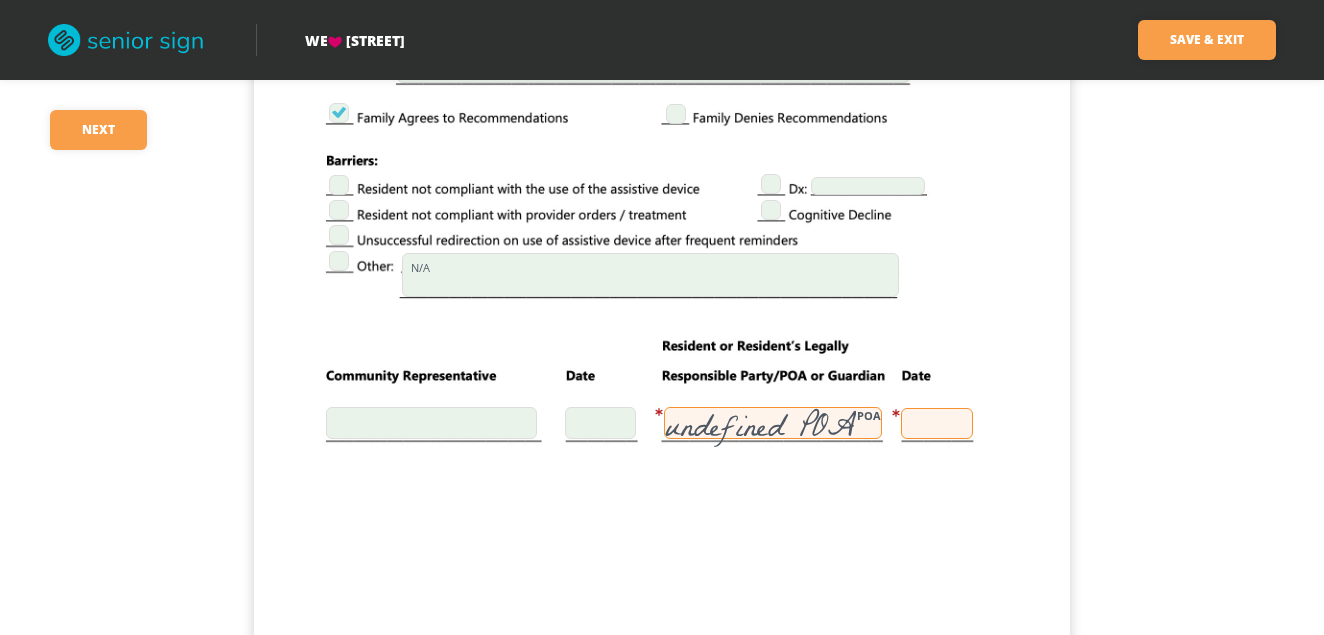click on "undefined POA   POA" at bounding box center (773, 423) 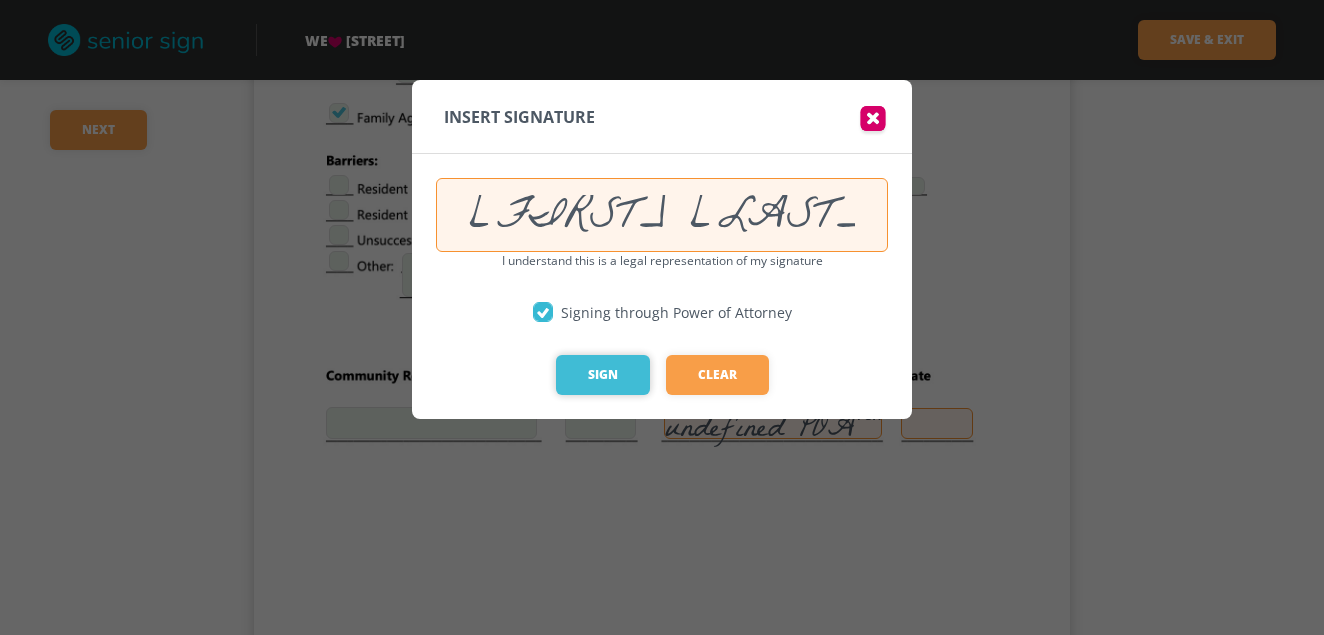 type on "Brian R Thomas" 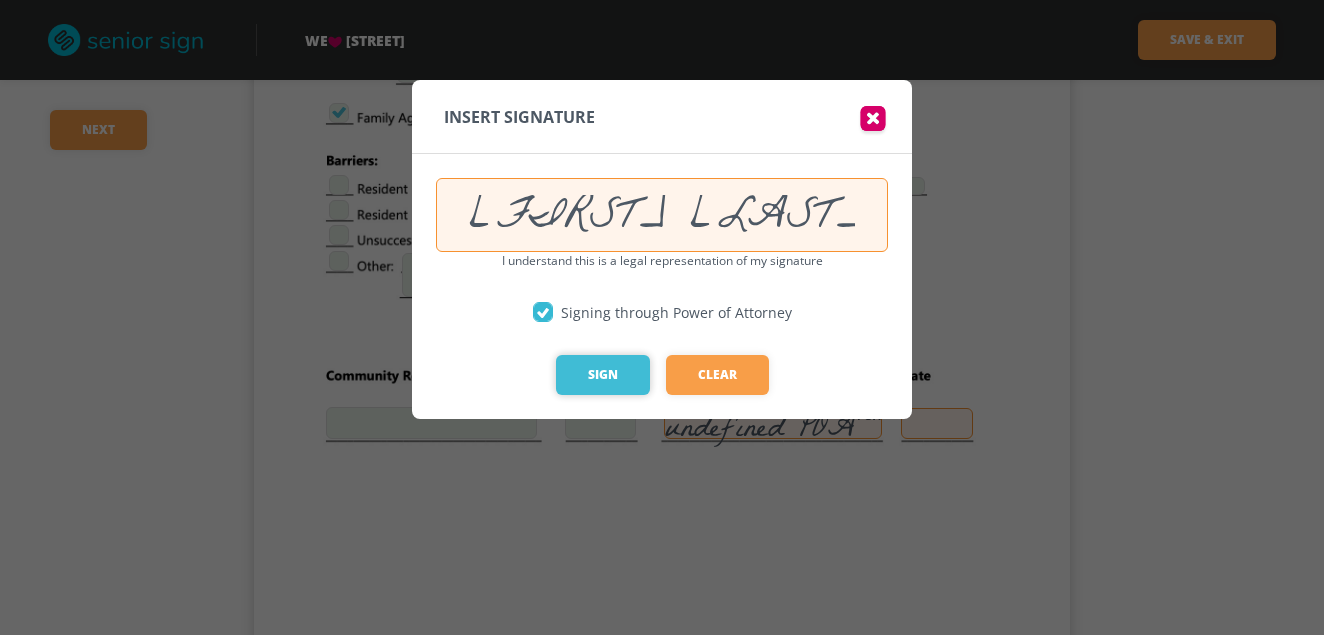 click on "Sign" at bounding box center [603, 375] 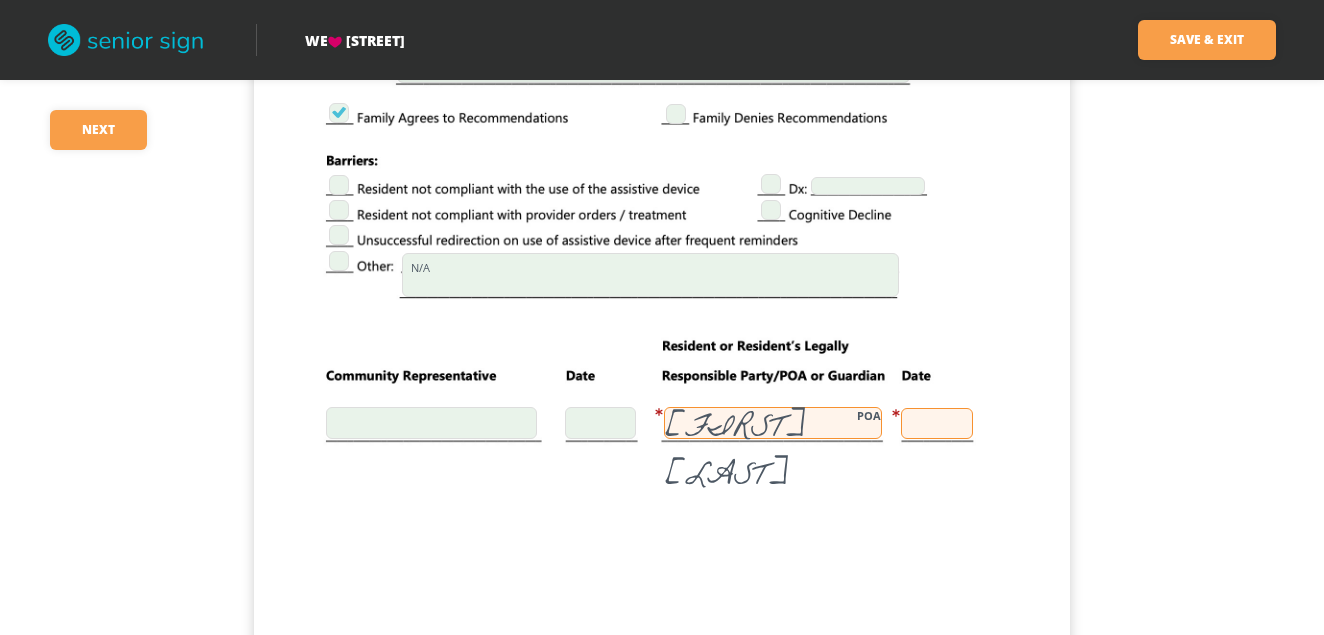 click at bounding box center (937, 423) 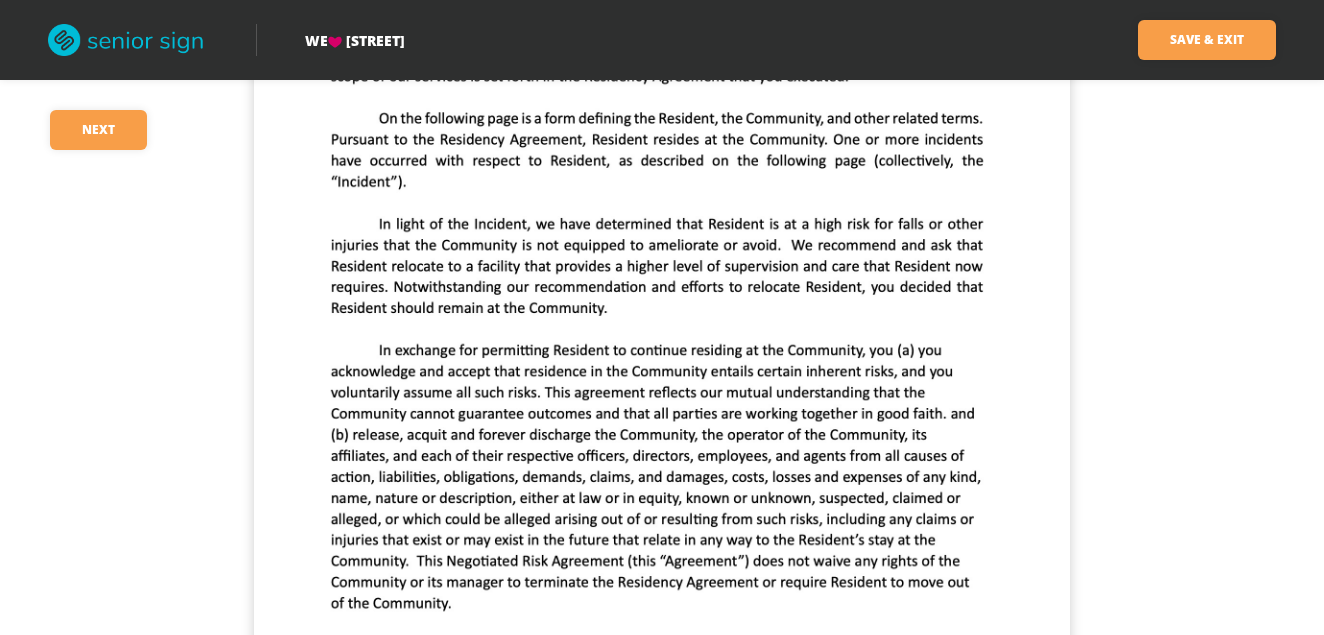 scroll, scrollTop: 500, scrollLeft: 0, axis: vertical 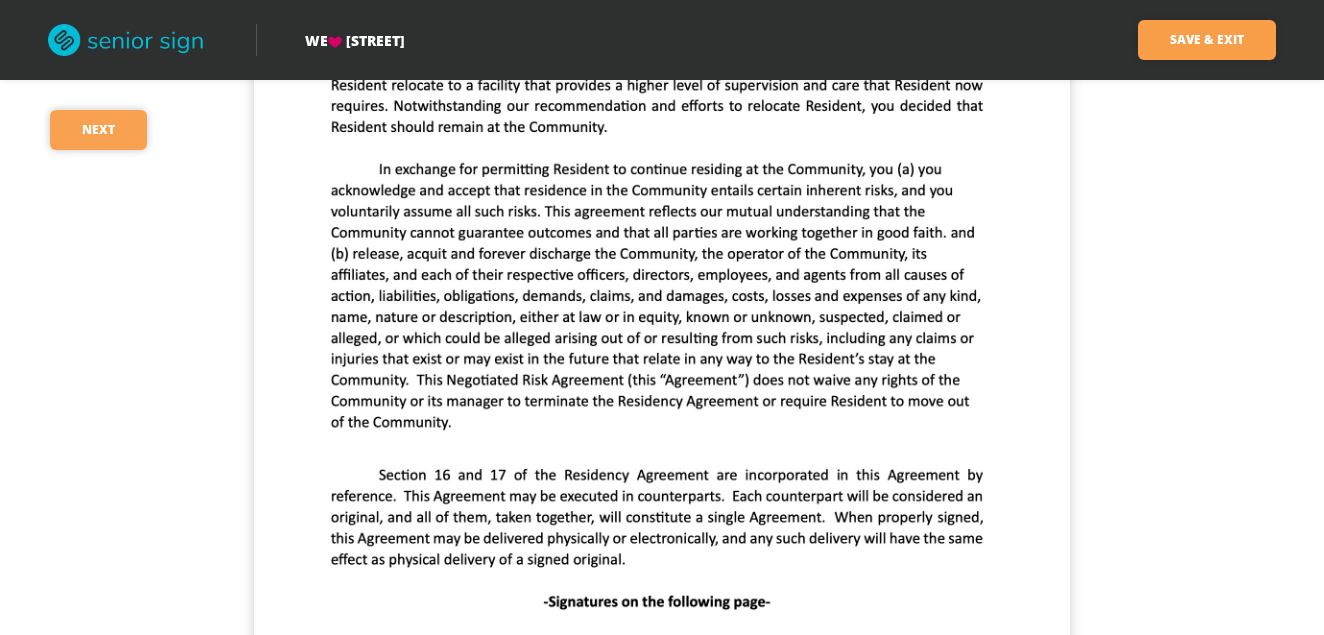 drag, startPoint x: 95, startPoint y: 133, endPoint x: 123, endPoint y: 130, distance: 28.160255 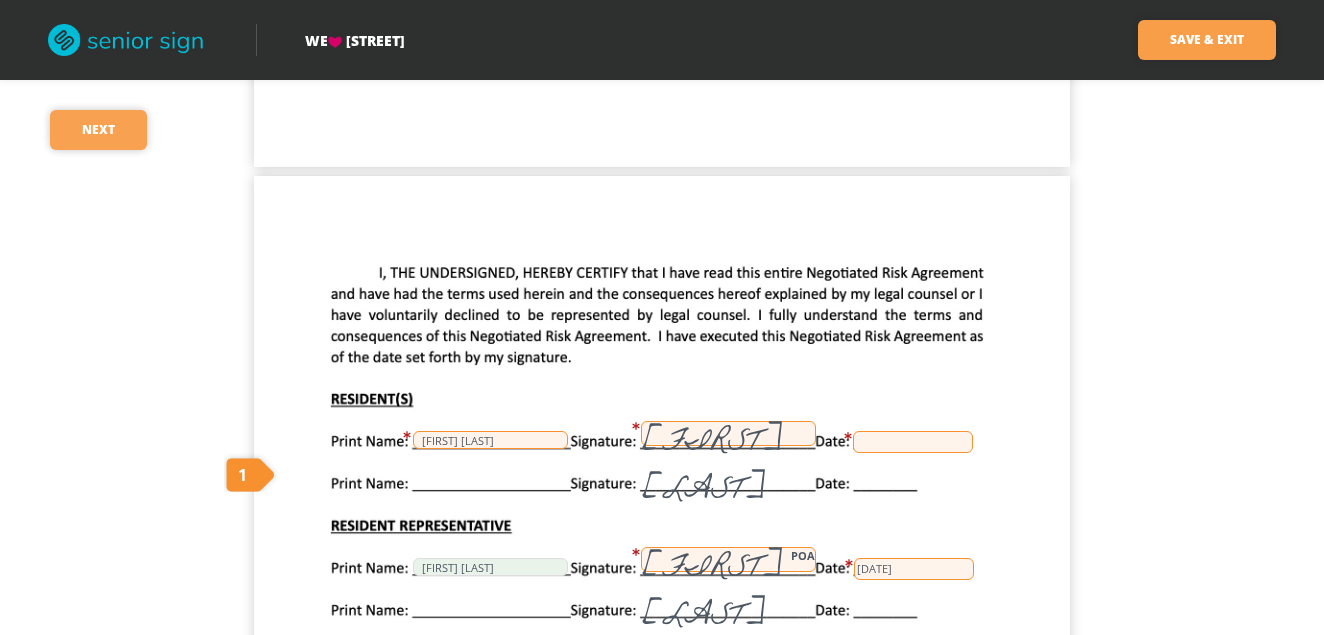 scroll, scrollTop: 1041, scrollLeft: 0, axis: vertical 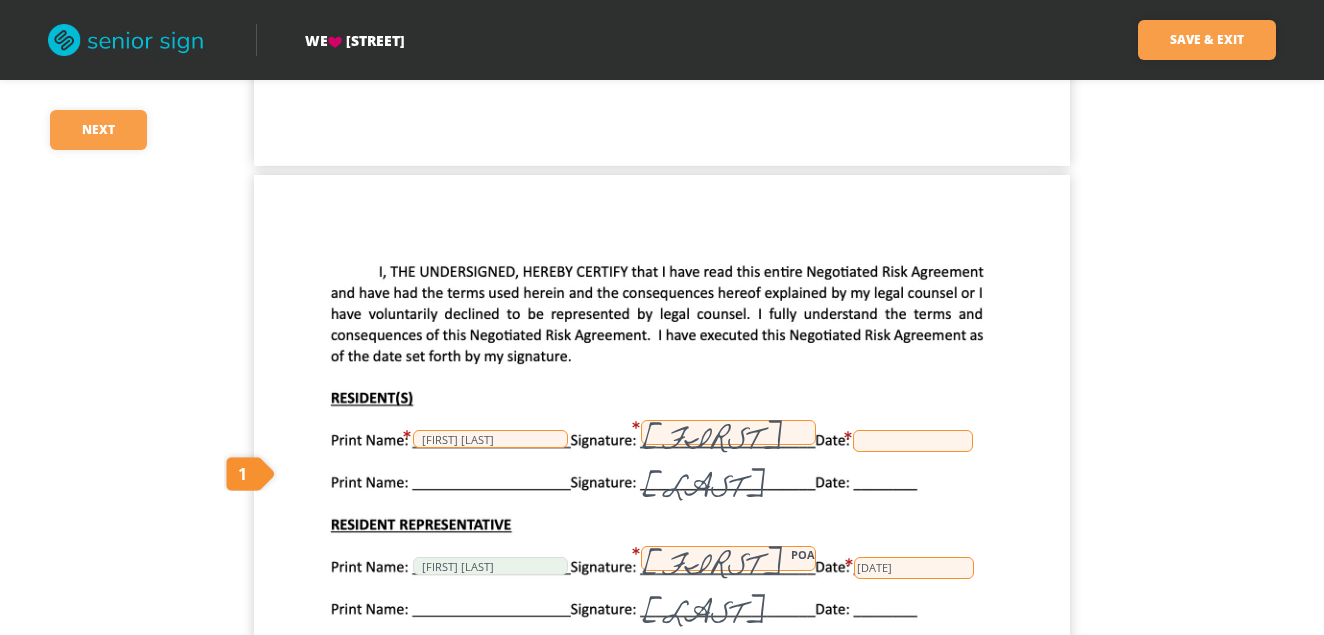 click on "Brian R Thomas   Esther Thomas Brian R Thomas   POA Brian Thomas 07/03/2025" at bounding box center [662, 703] 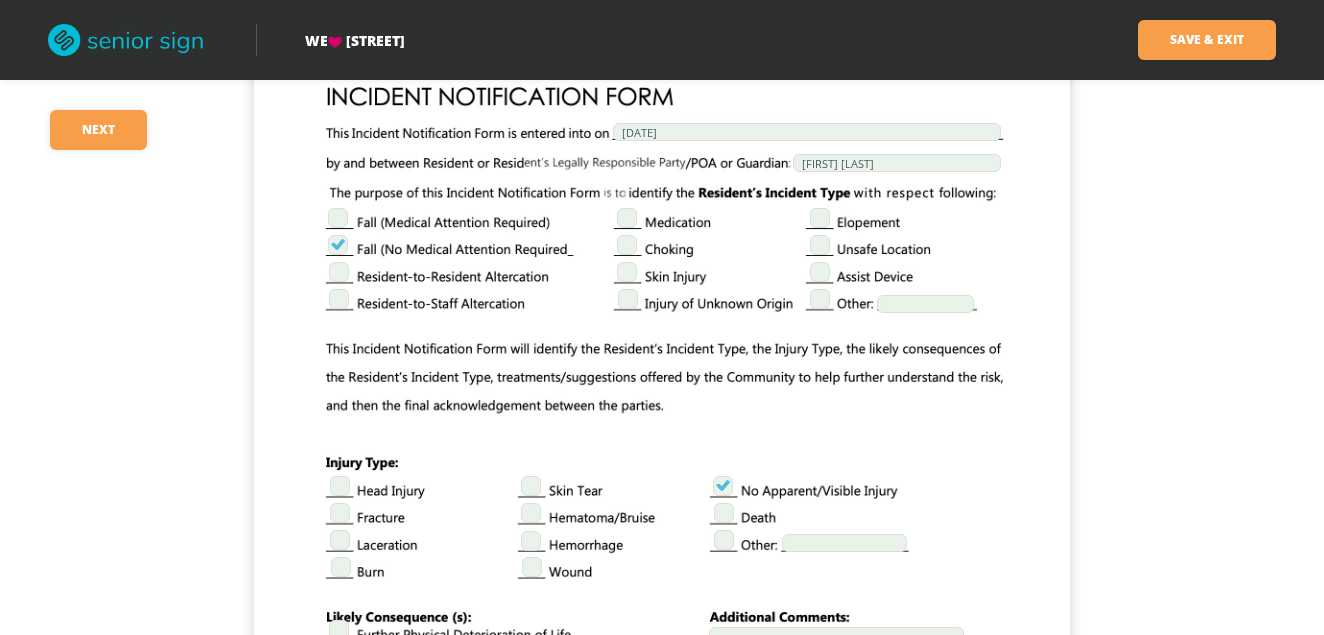 scroll, scrollTop: 2541, scrollLeft: 0, axis: vertical 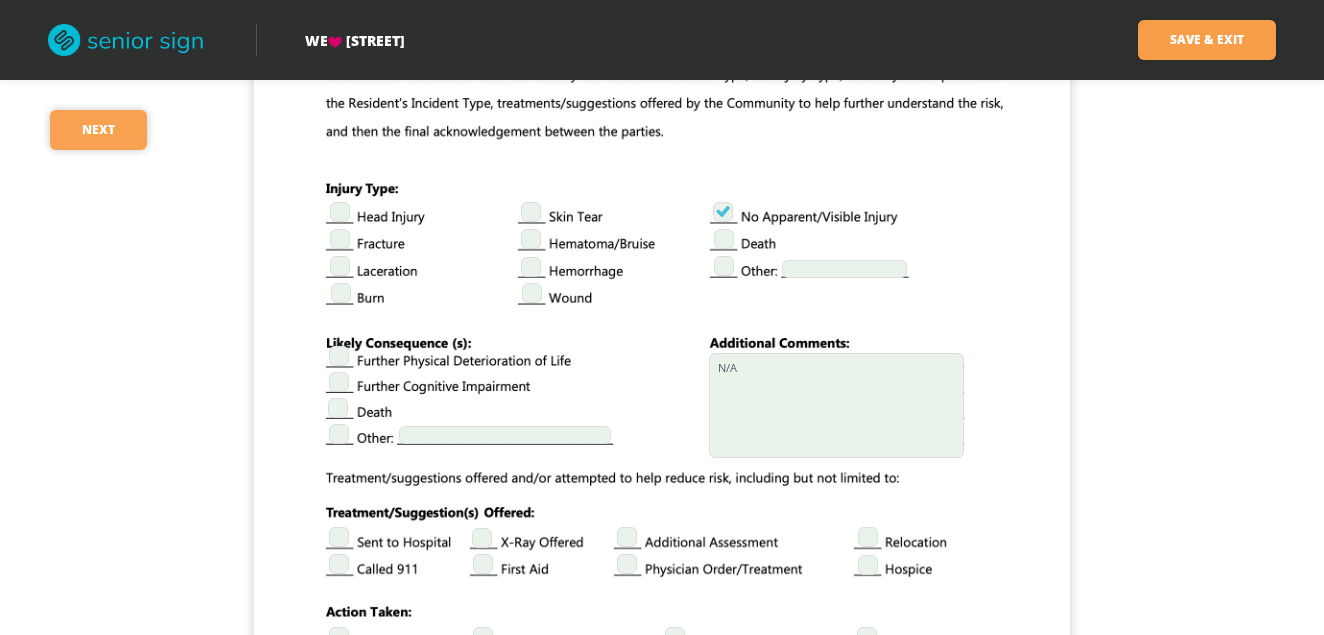 click on "Next" at bounding box center [98, 130] 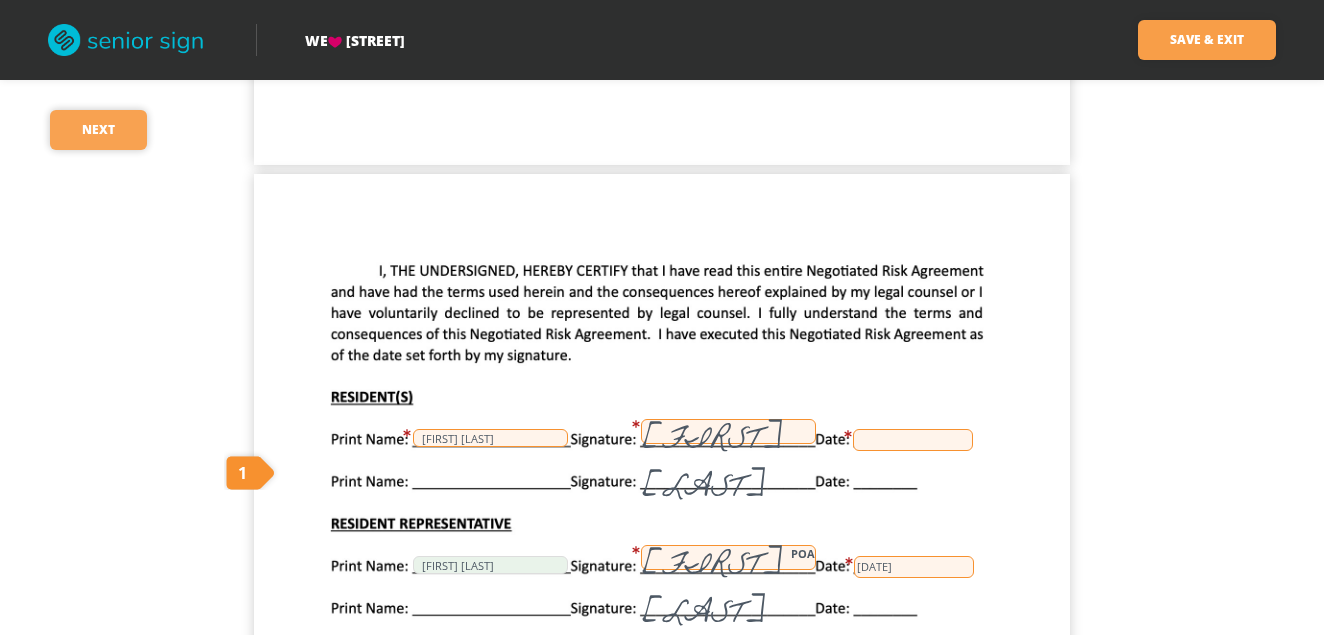 scroll, scrollTop: 1041, scrollLeft: 0, axis: vertical 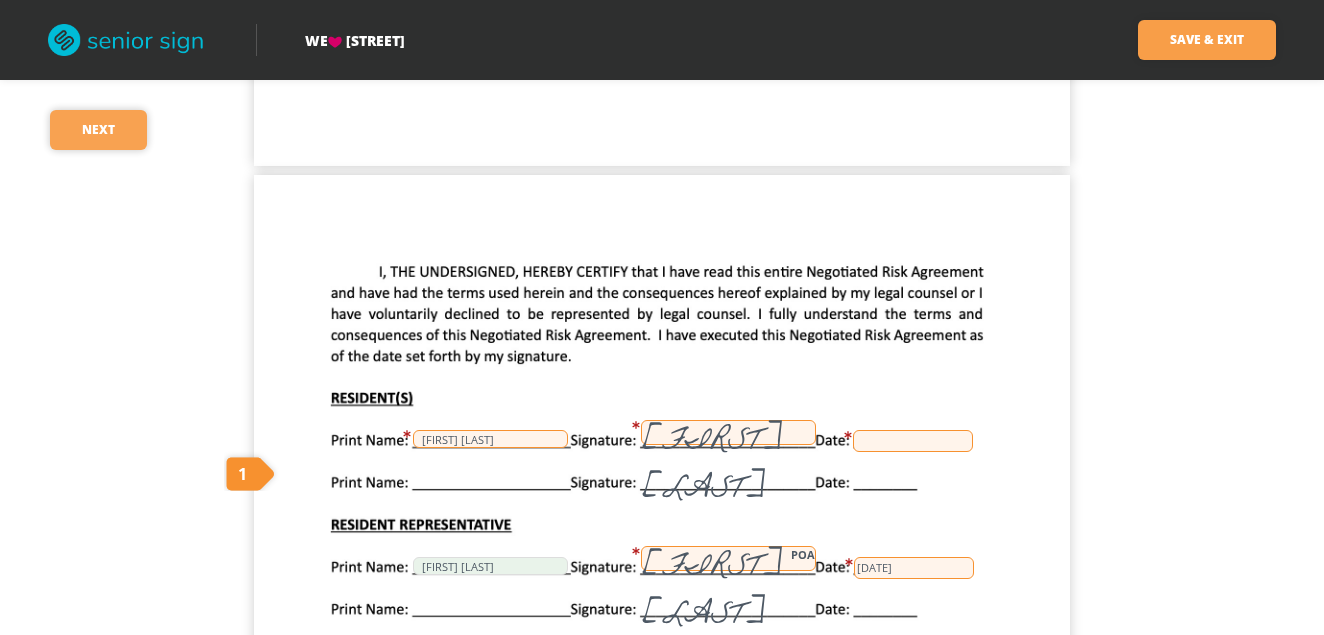 click on "Next" at bounding box center (98, 130) 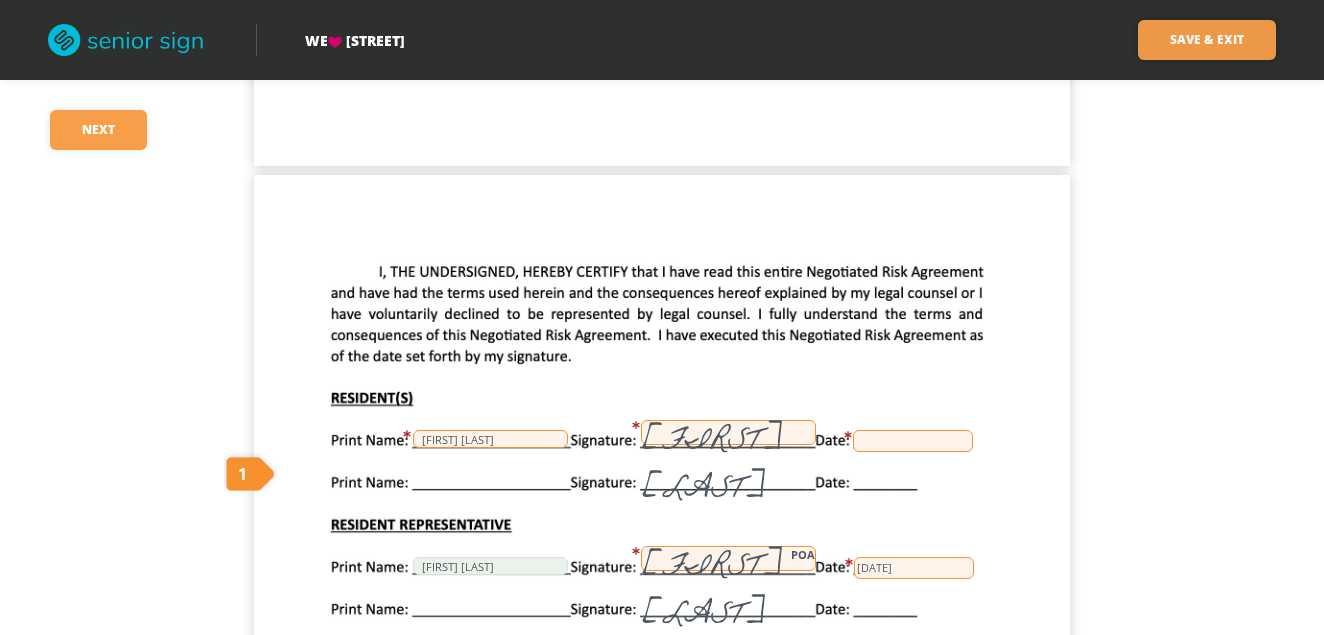 click on "Save & Exit" at bounding box center (1207, 40) 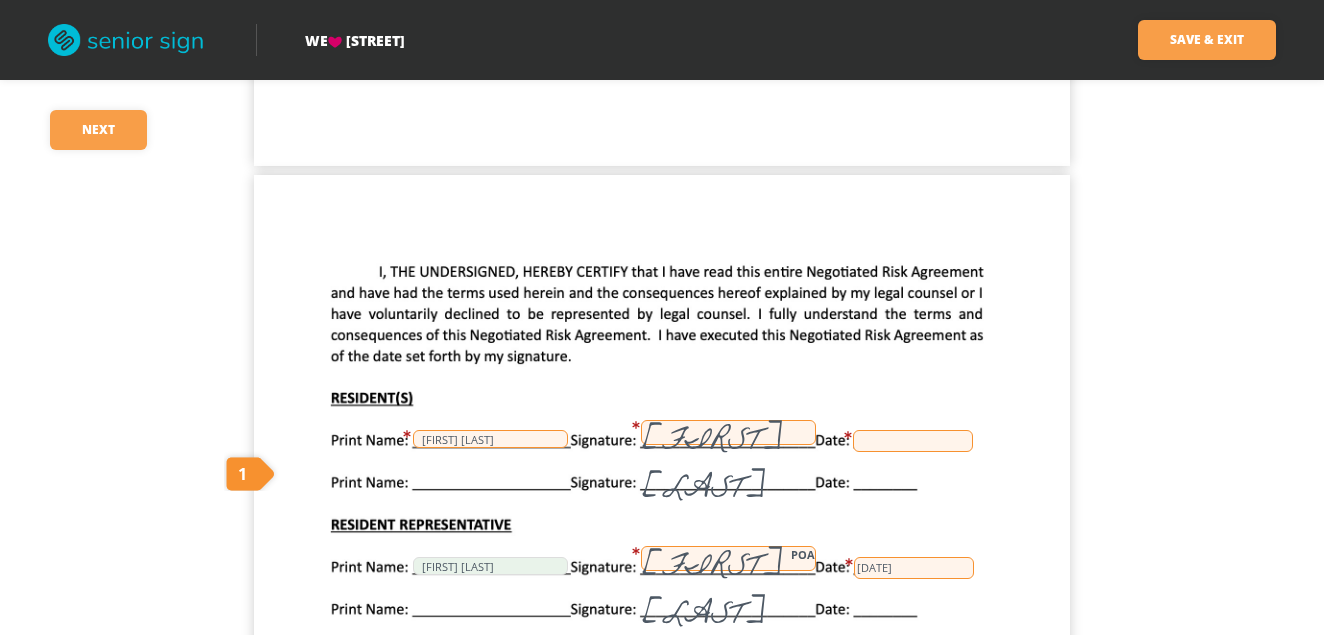 scroll, scrollTop: 0, scrollLeft: 0, axis: both 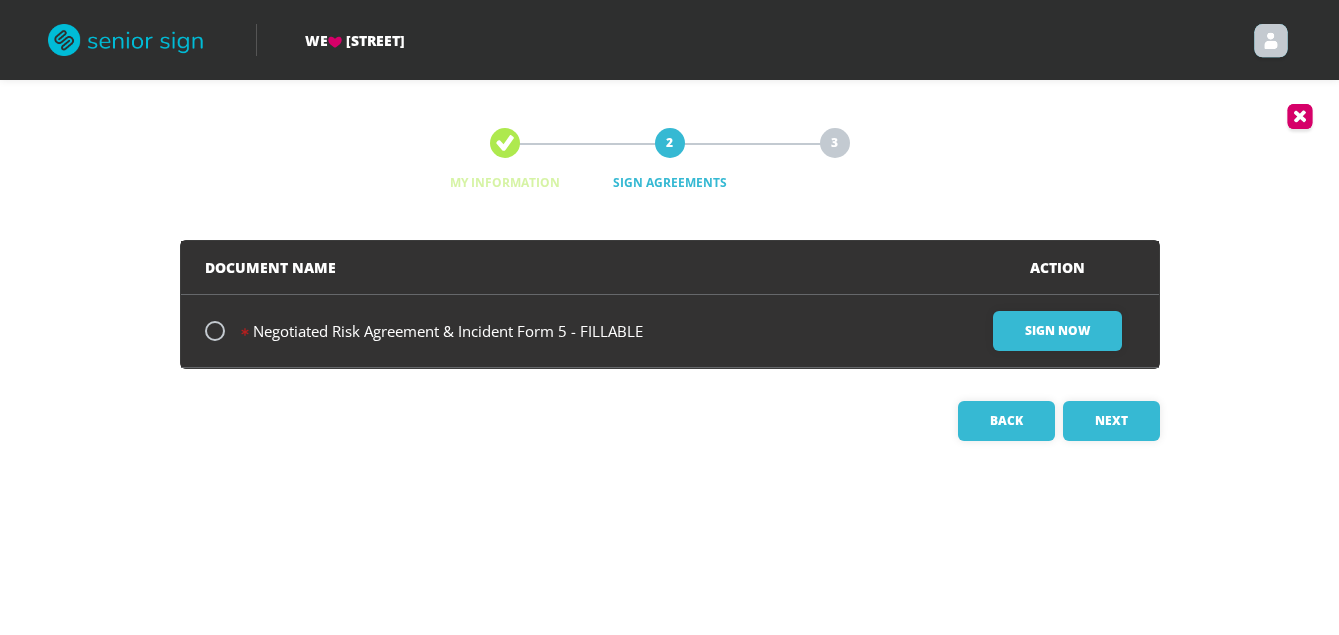 click at bounding box center [215, 331] 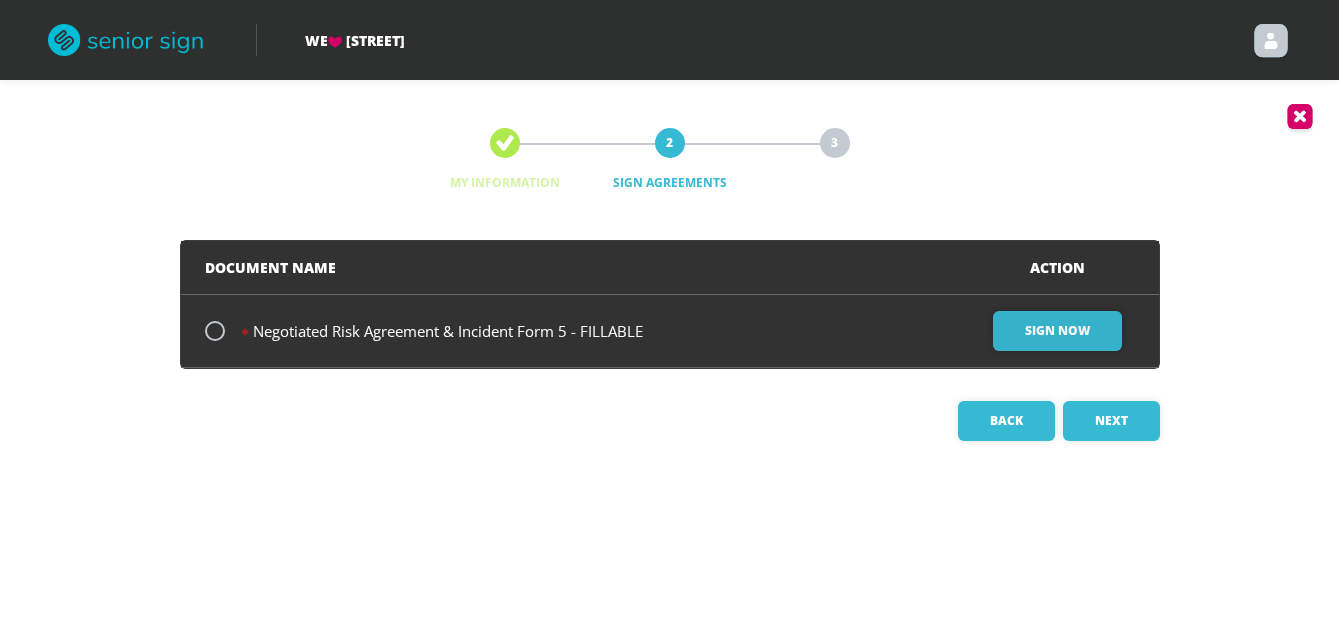 click on "Sign Now" at bounding box center (1057, 331) 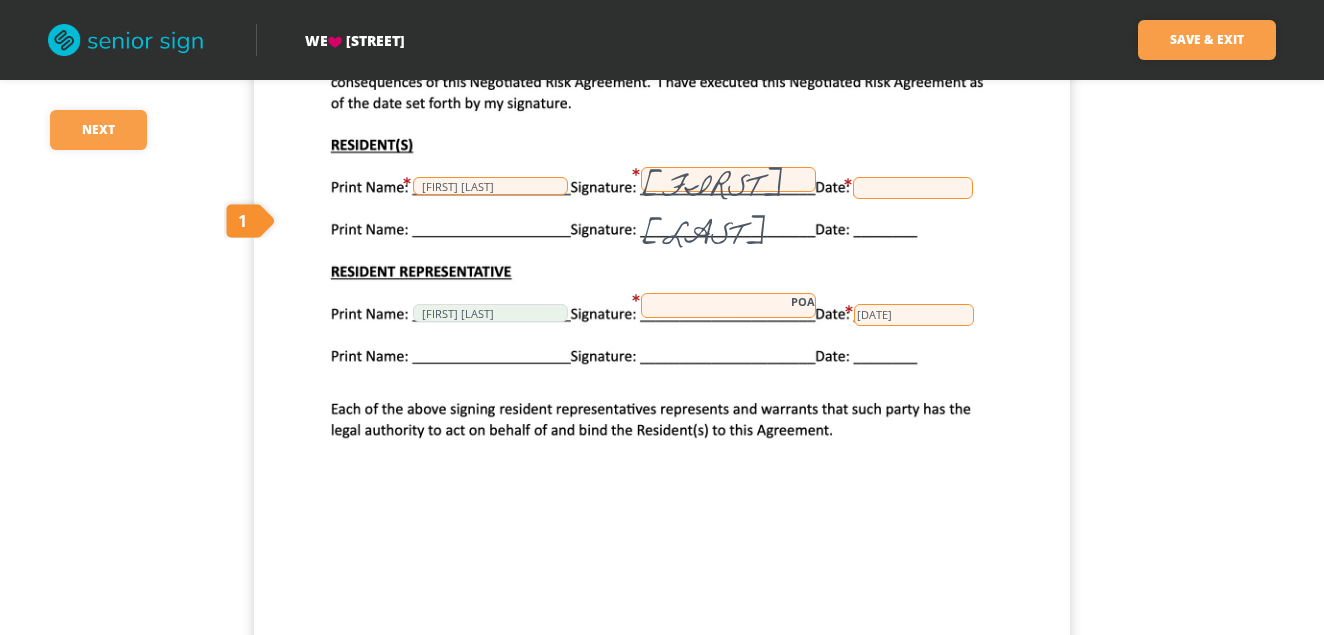 scroll, scrollTop: 1000, scrollLeft: 0, axis: vertical 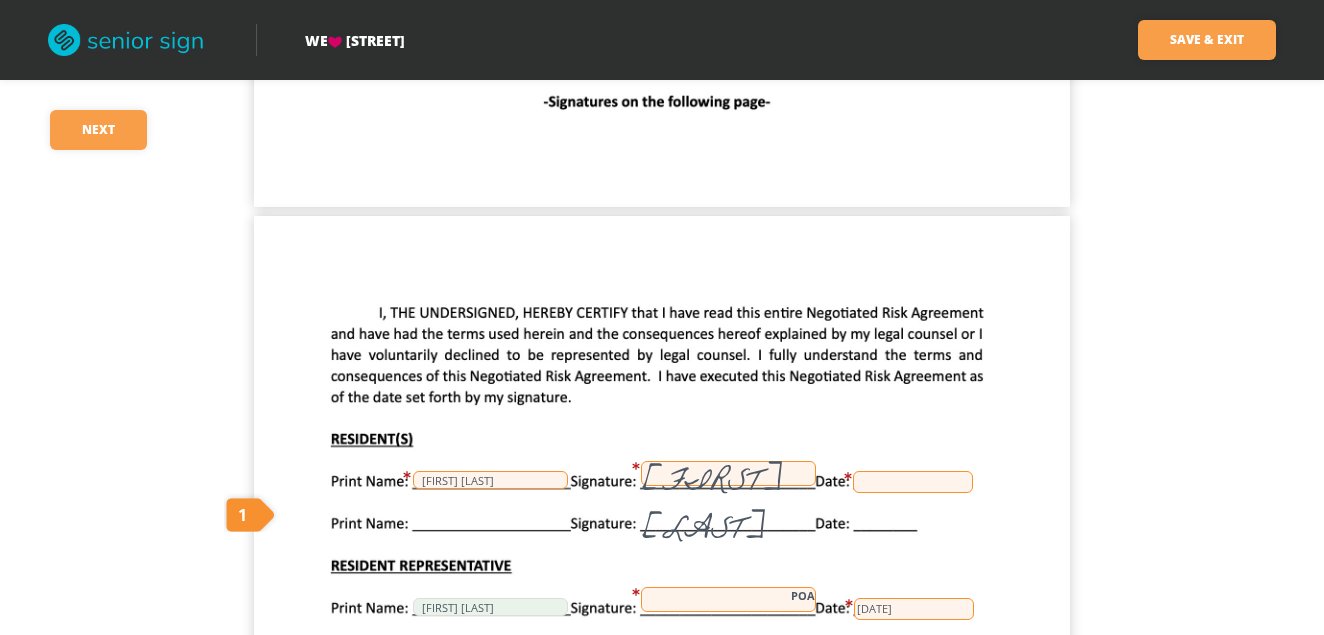 click on "Brian R Thomas   Esther Thomas   POA Brian Thomas 07/03/2025" at bounding box center [662, 744] 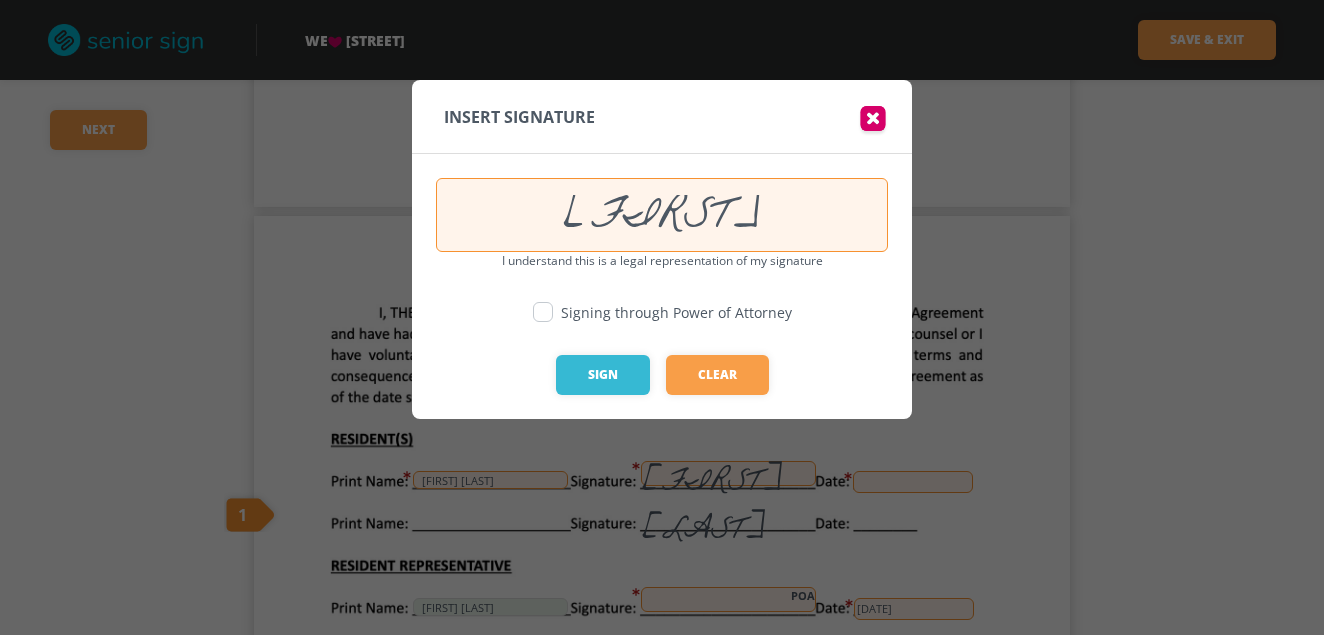 type on "B" 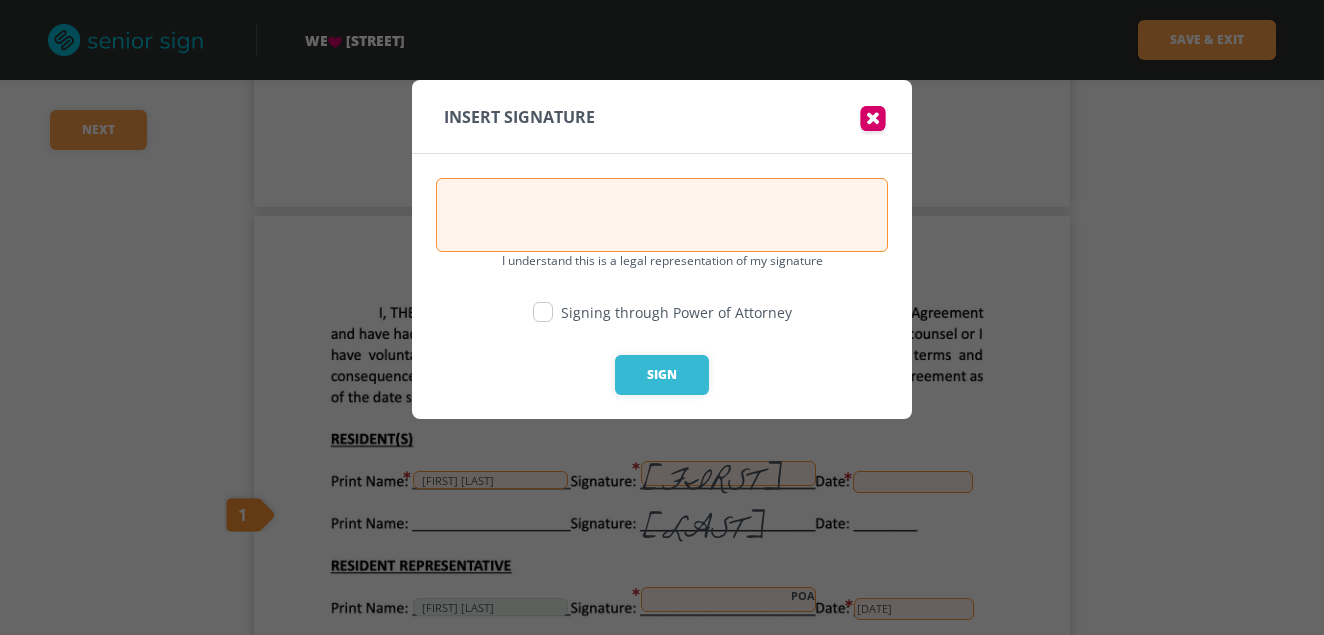 type 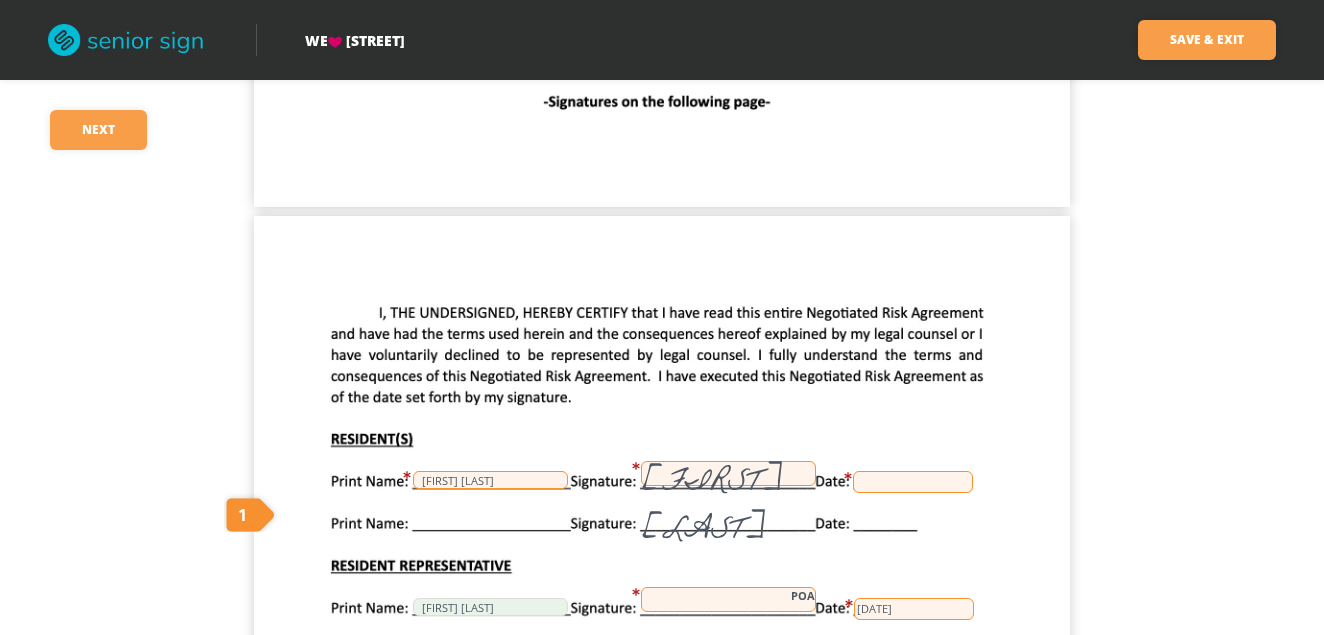 click on "Brian R Thomas" at bounding box center [728, 473] 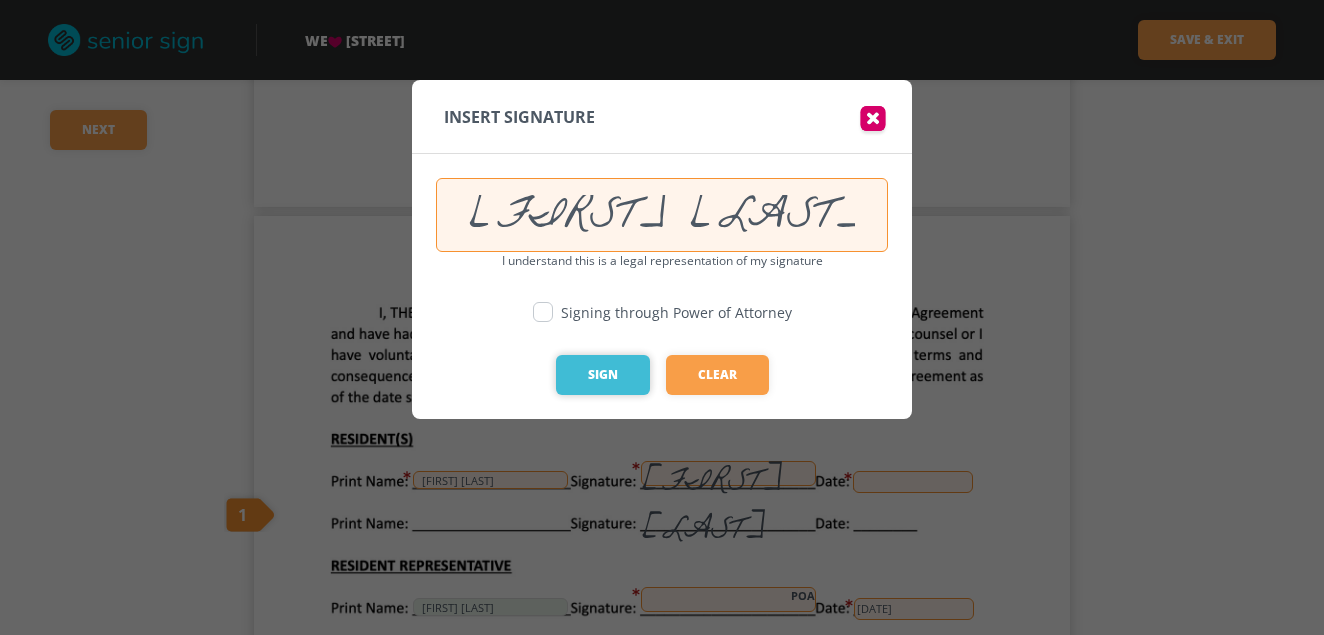 type on "Brian R Thomas,poa" 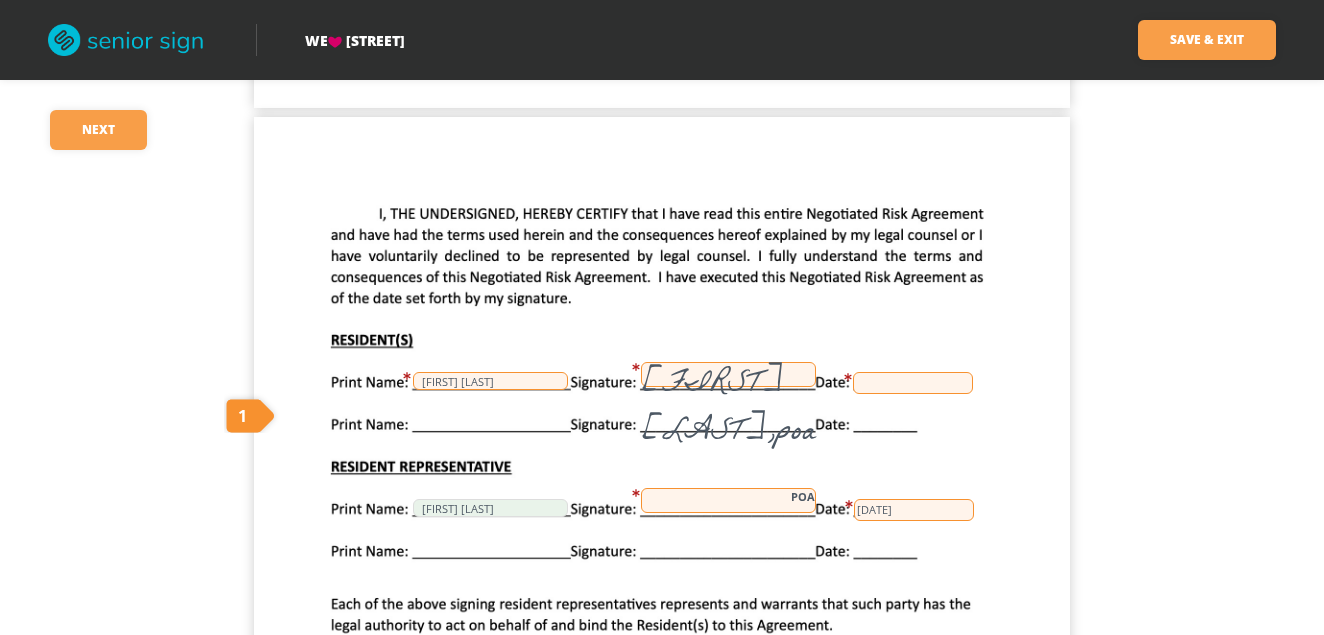 scroll, scrollTop: 1100, scrollLeft: 0, axis: vertical 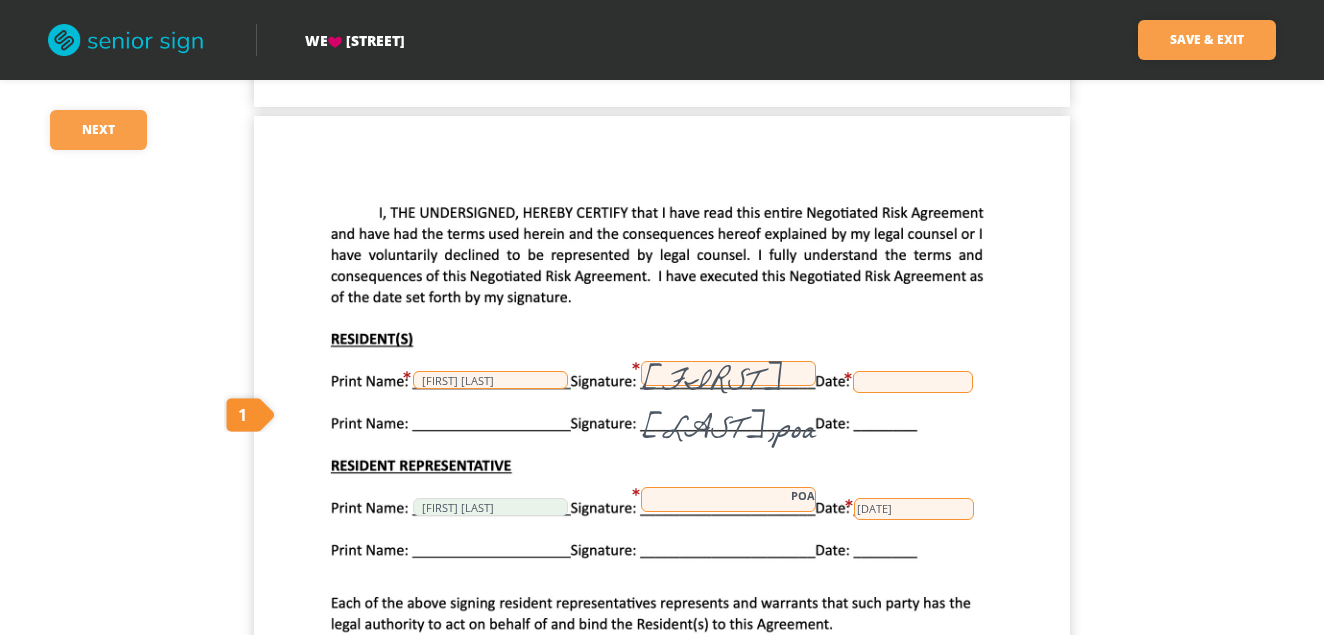 click at bounding box center (913, 382) 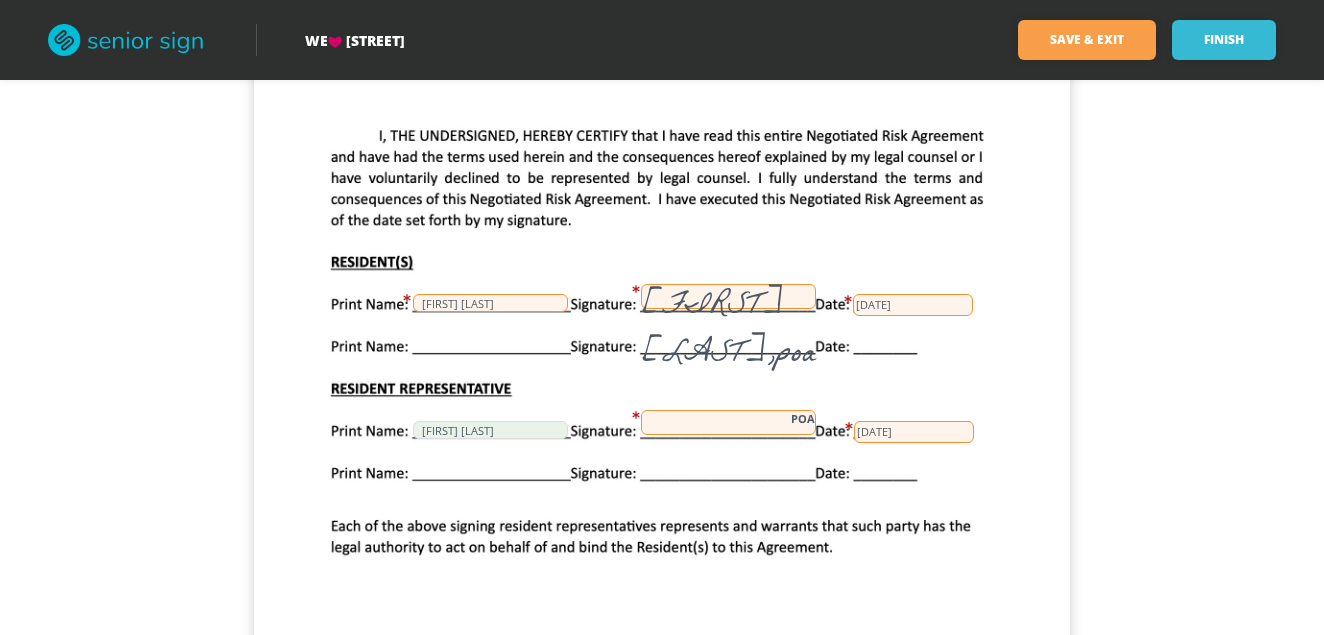 scroll, scrollTop: 1300, scrollLeft: 0, axis: vertical 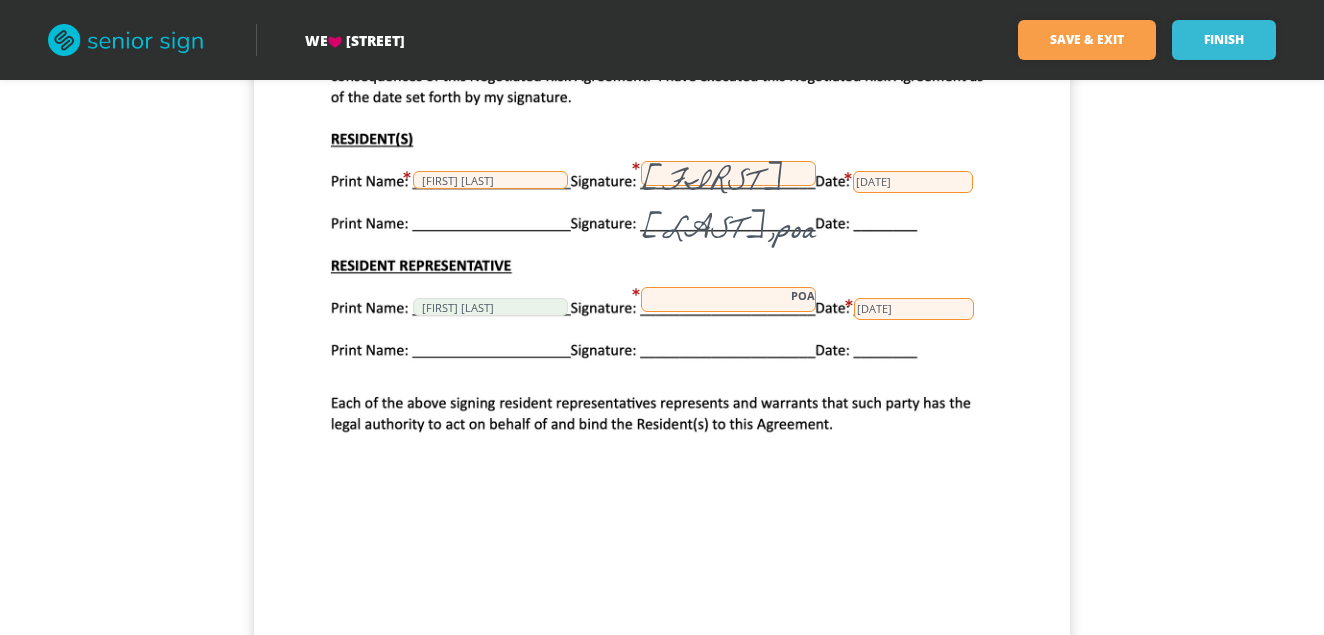click on "Brian R Thomas,poa   Esther Thomas 07/03/2025   POA Brian Thomas 07/03/2025" at bounding box center [662, 444] 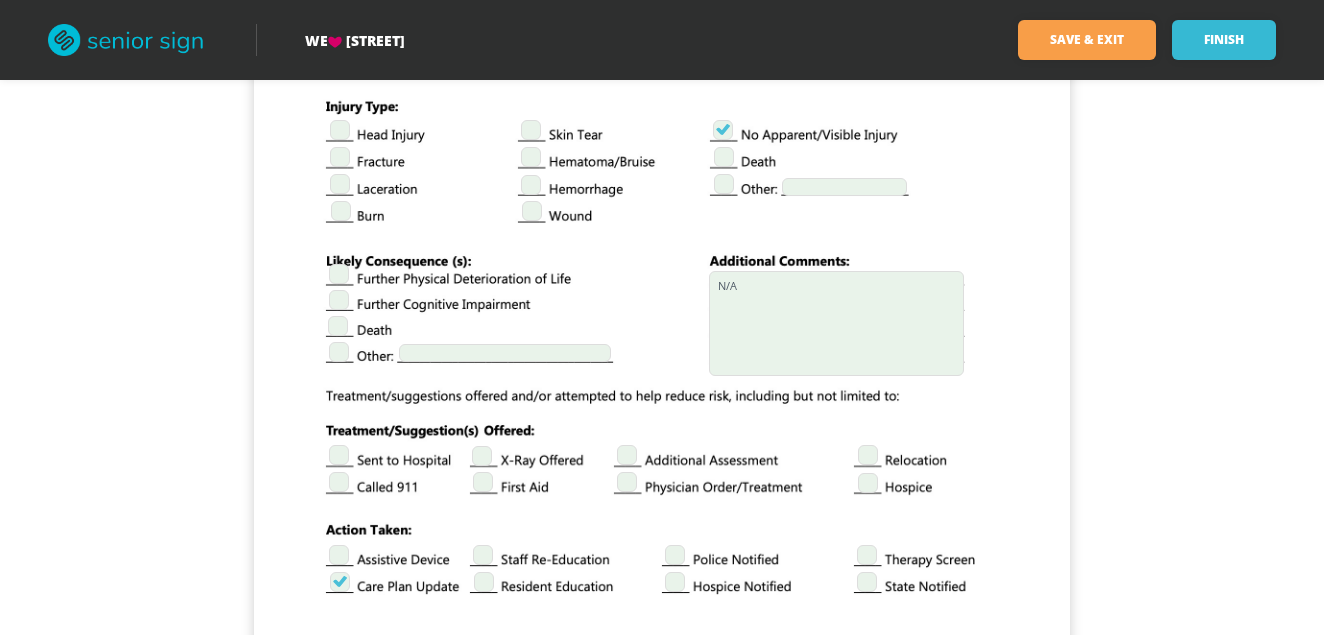 scroll, scrollTop: 2622, scrollLeft: 0, axis: vertical 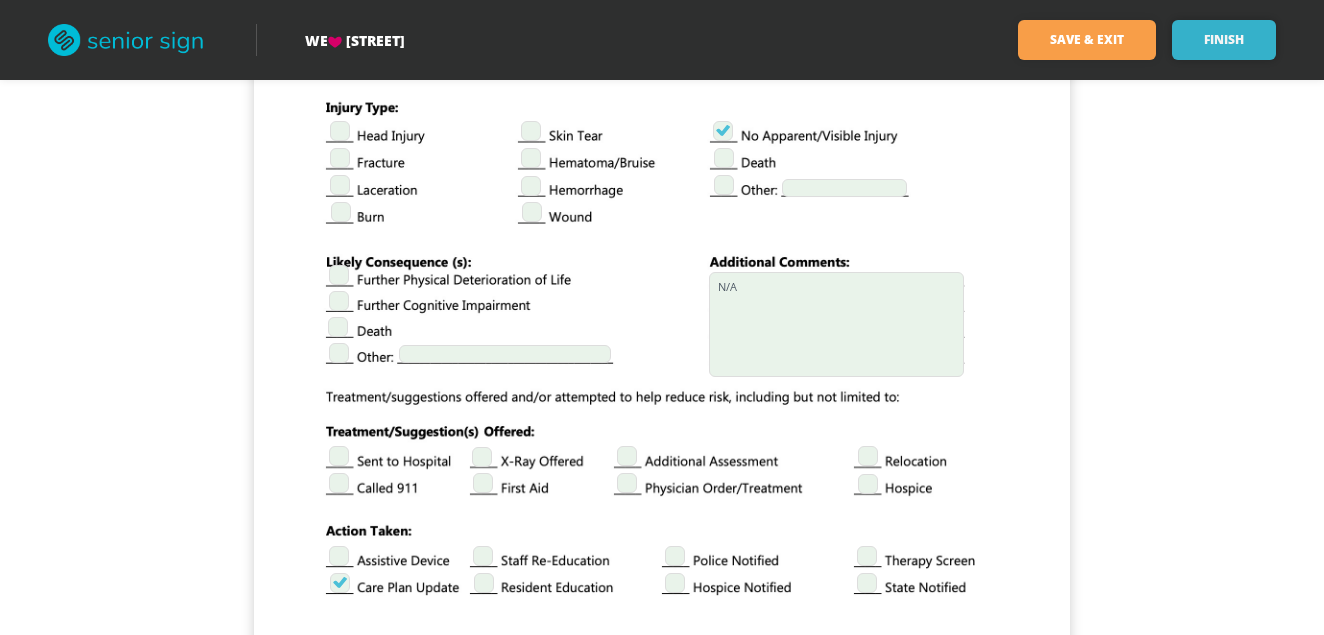 click on "Finish" at bounding box center [1224, 40] 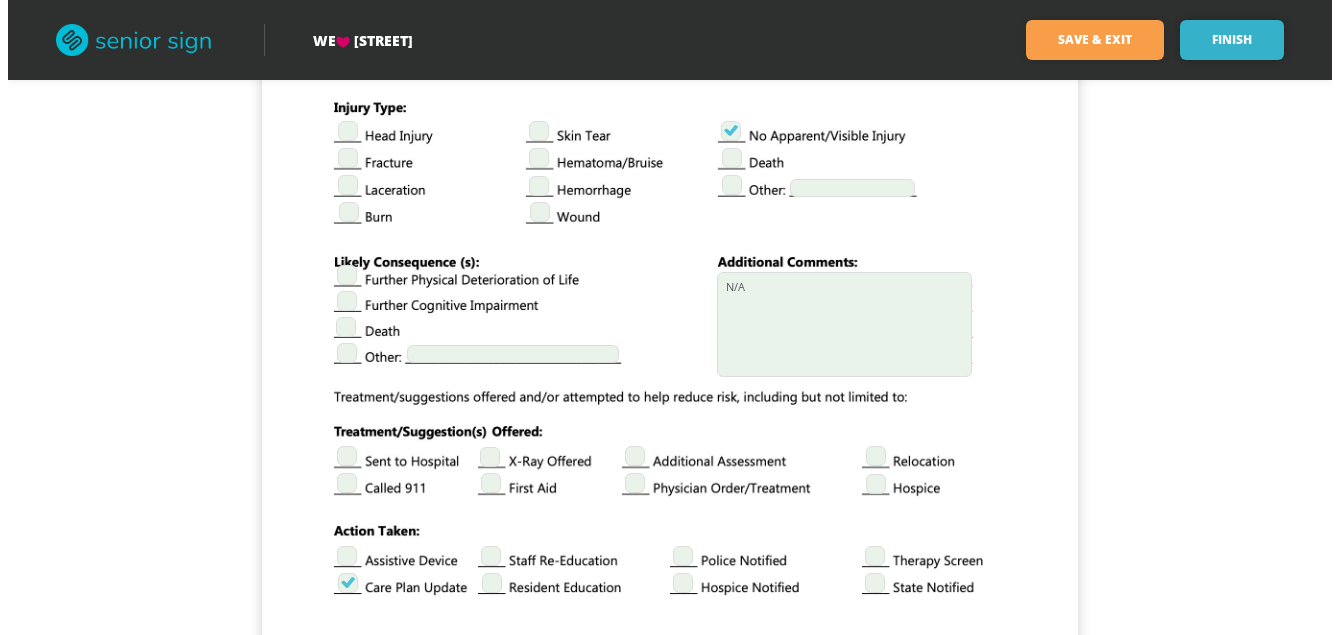 scroll, scrollTop: 0, scrollLeft: 0, axis: both 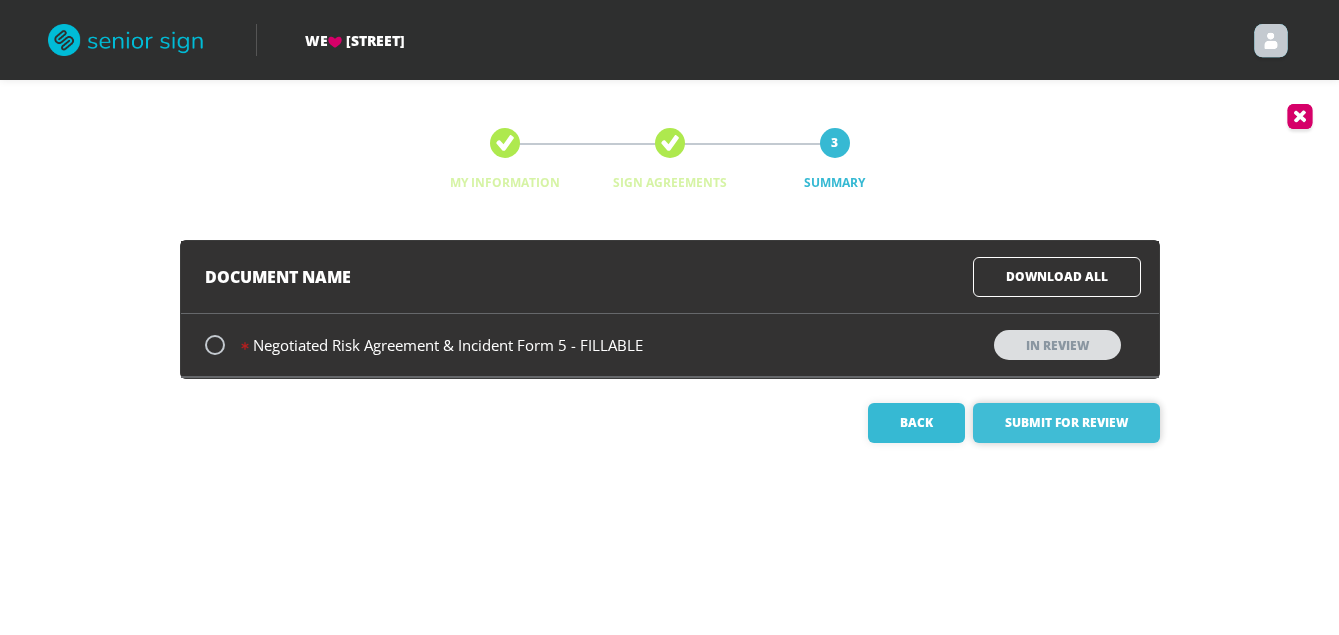 click on "Submit for Review" at bounding box center (1066, 423) 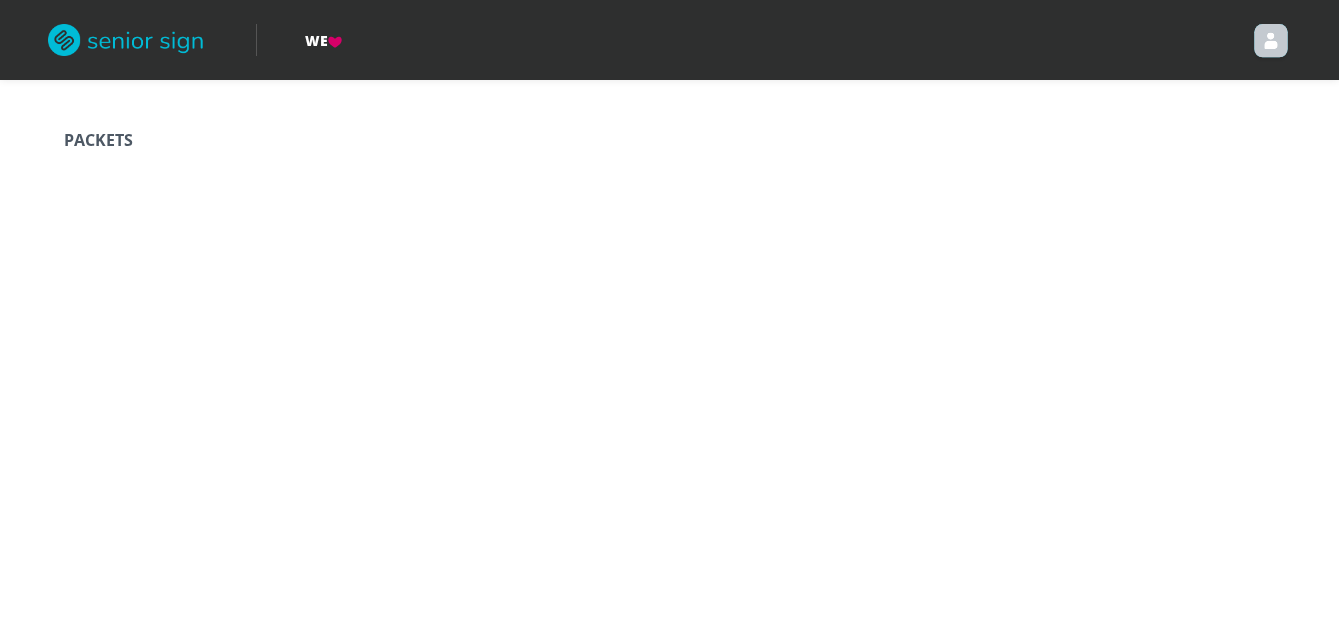 scroll, scrollTop: 0, scrollLeft: 0, axis: both 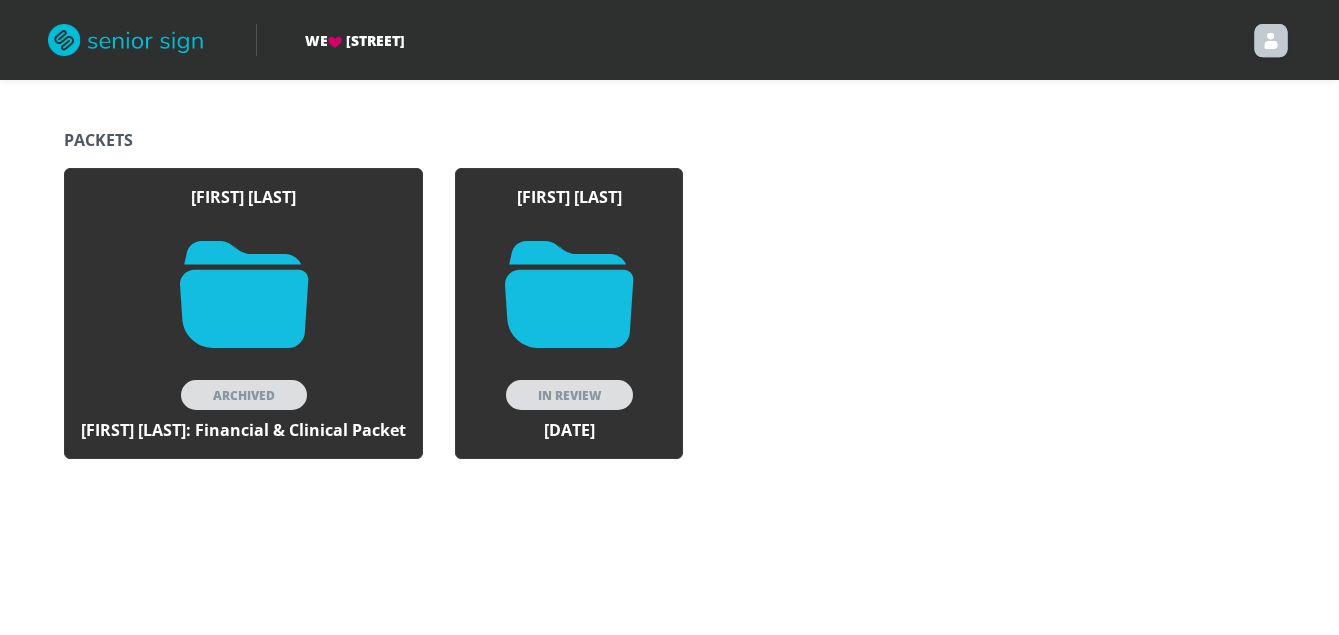 click at bounding box center [1271, 44] 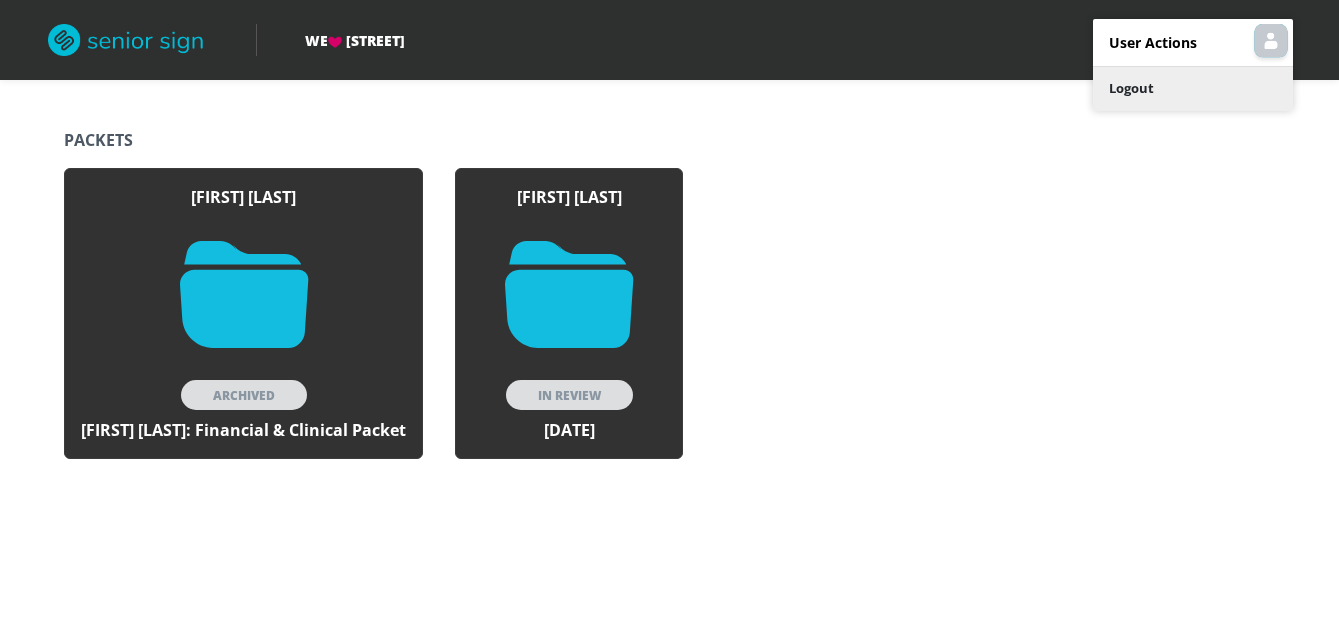 click on "Logout" at bounding box center (1193, 89) 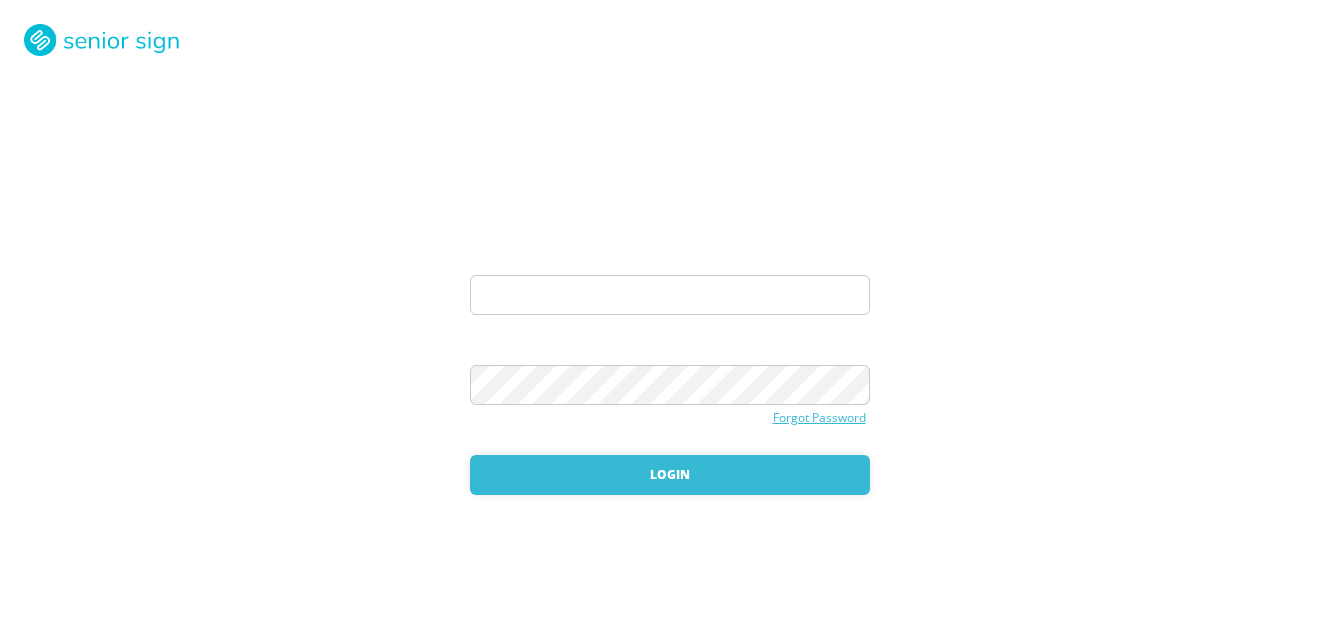 scroll, scrollTop: 0, scrollLeft: 0, axis: both 